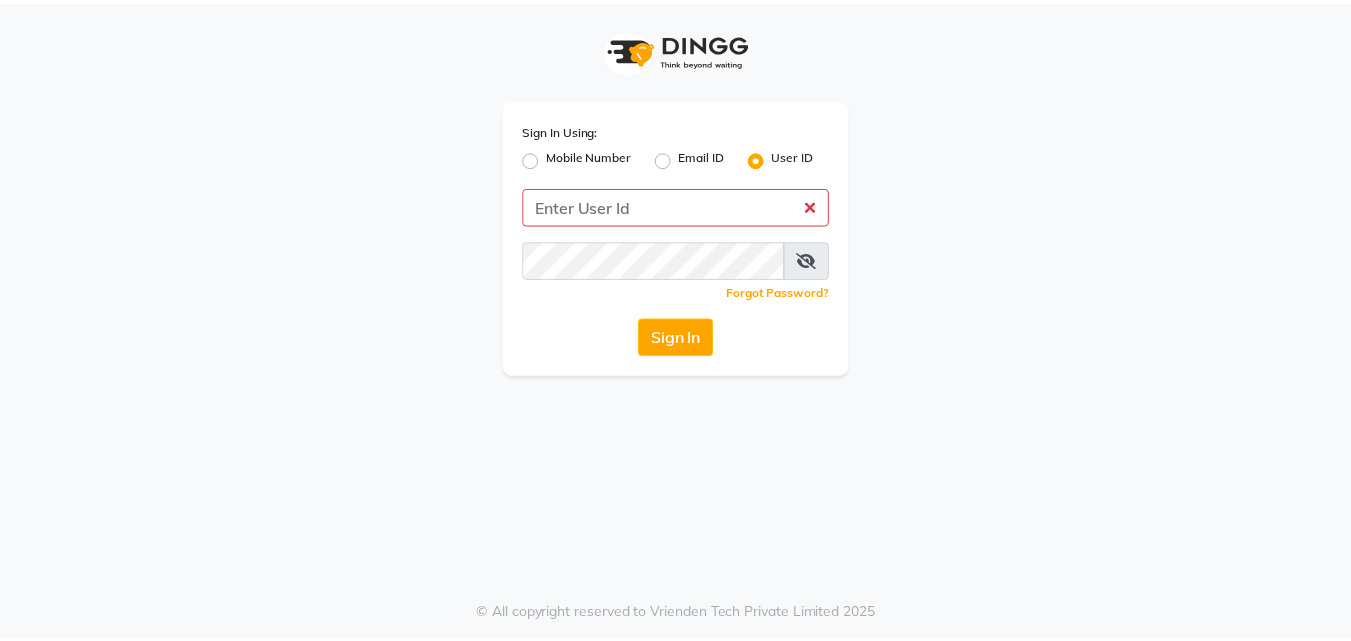 scroll, scrollTop: 0, scrollLeft: 0, axis: both 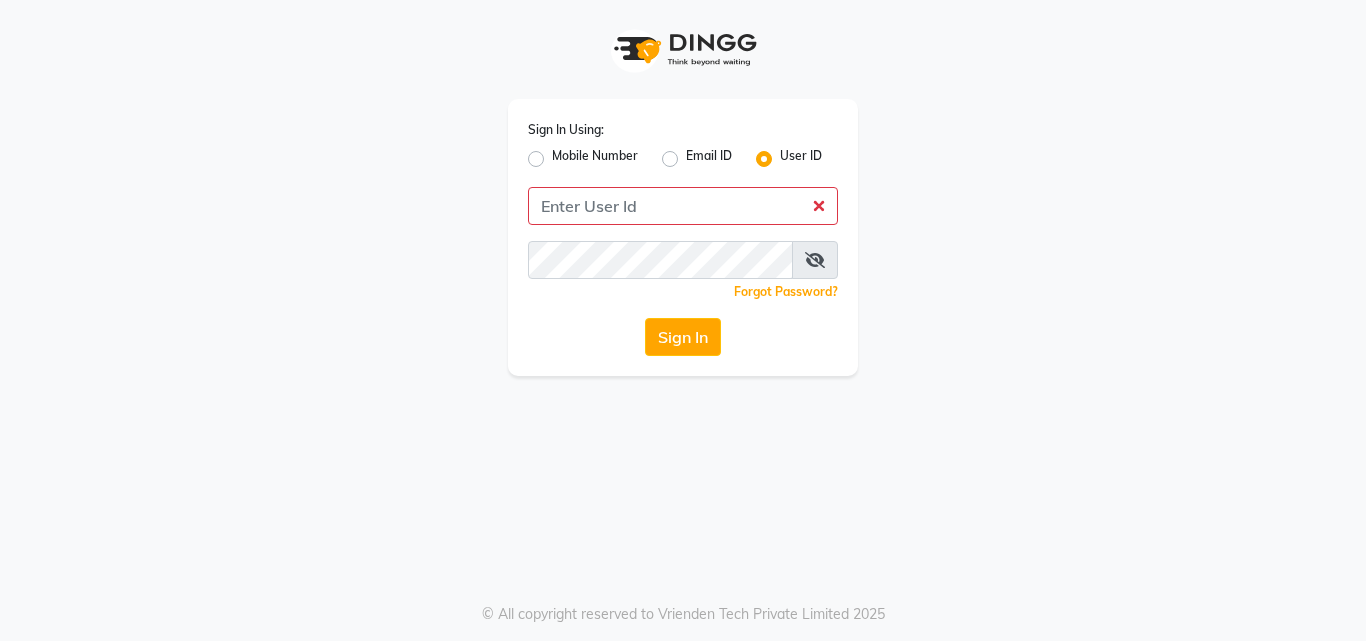 click 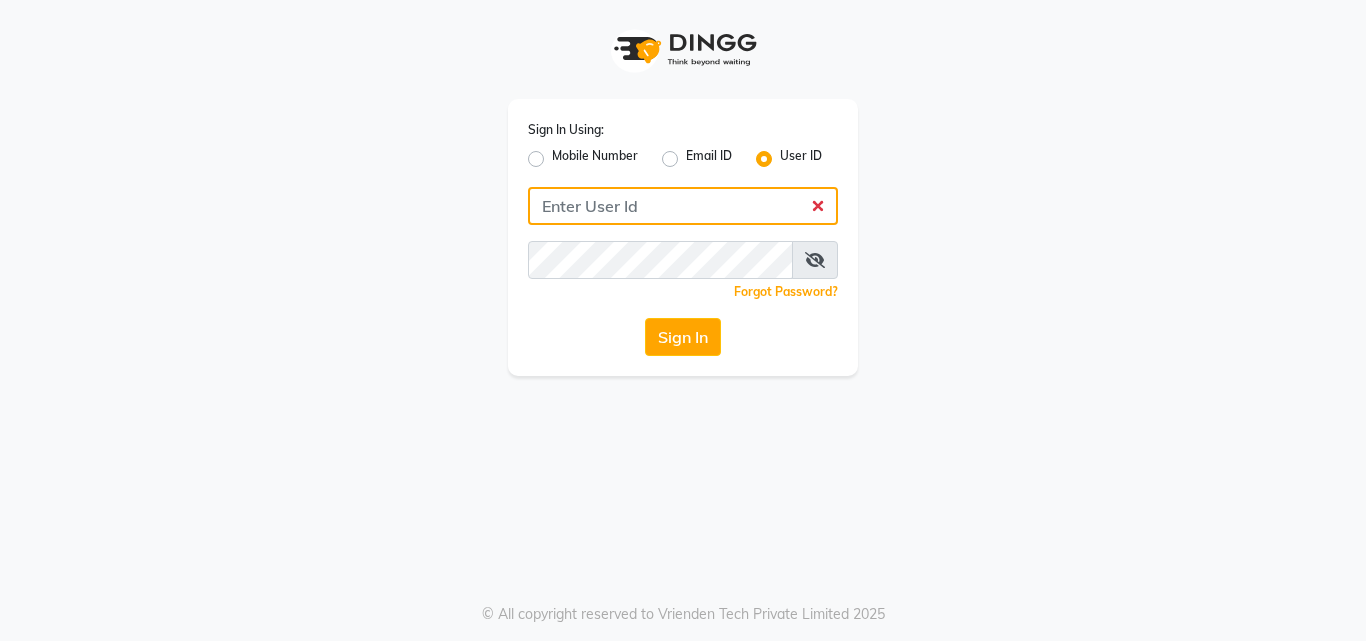 click 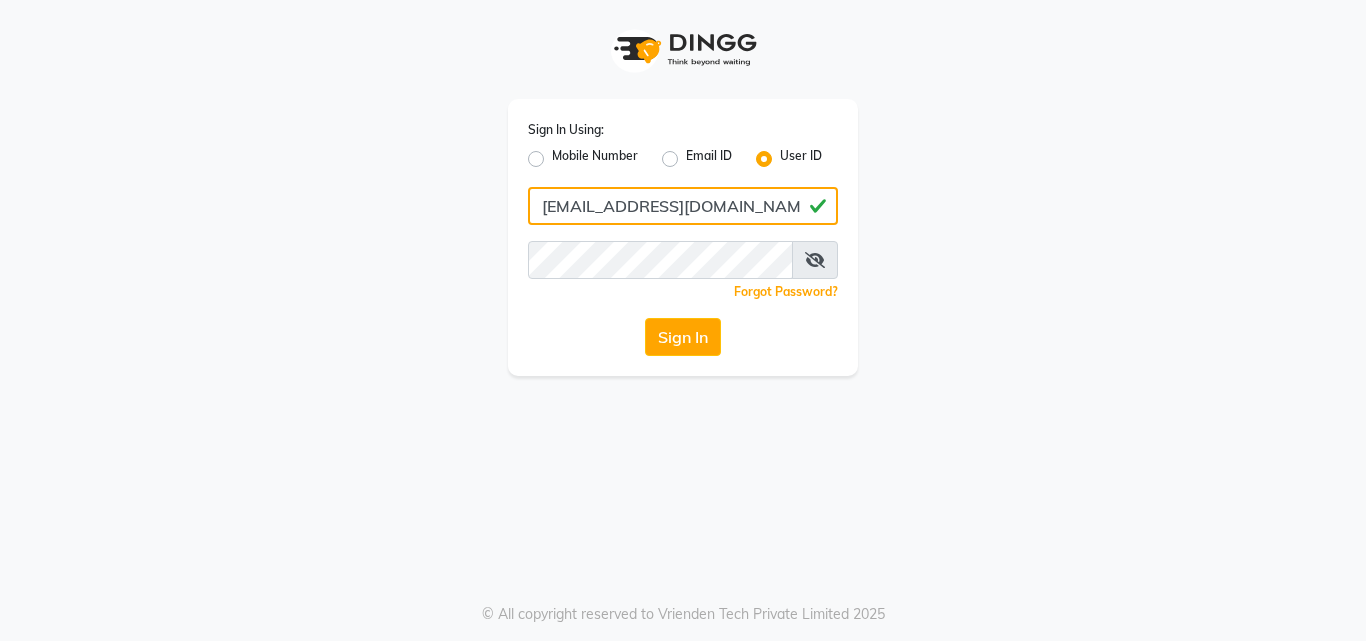 type on "[EMAIL_ADDRESS][DOMAIN_NAME]" 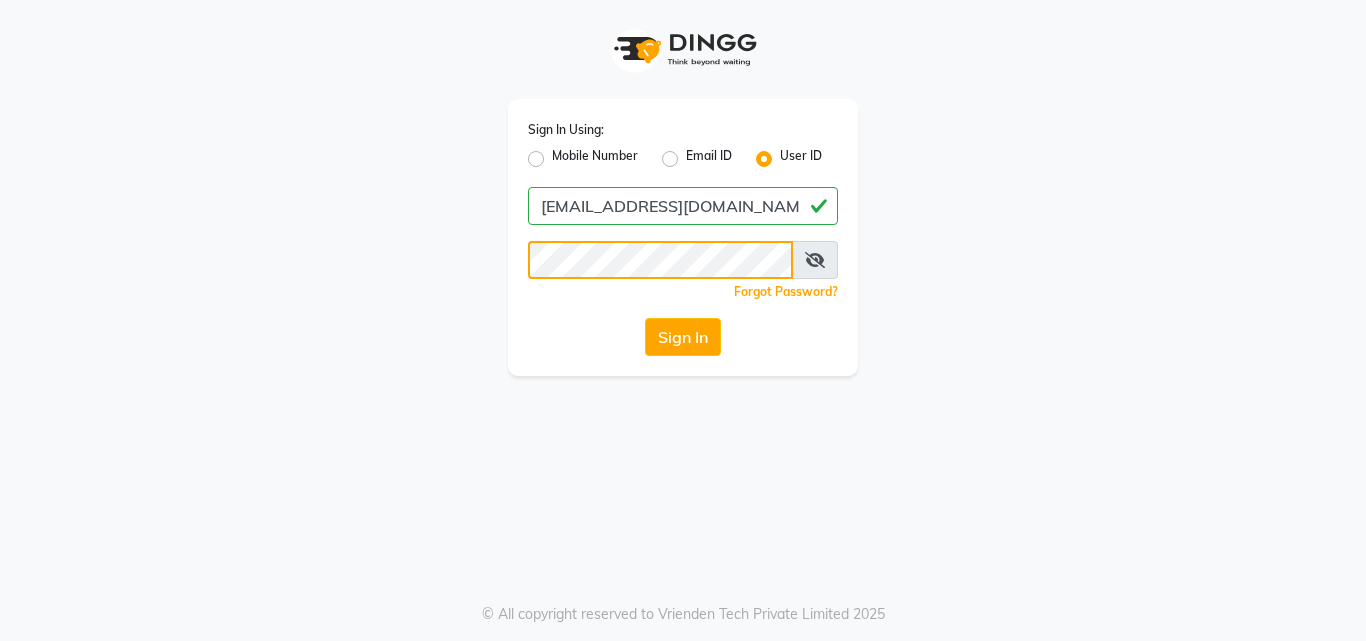 click on "Sign In" 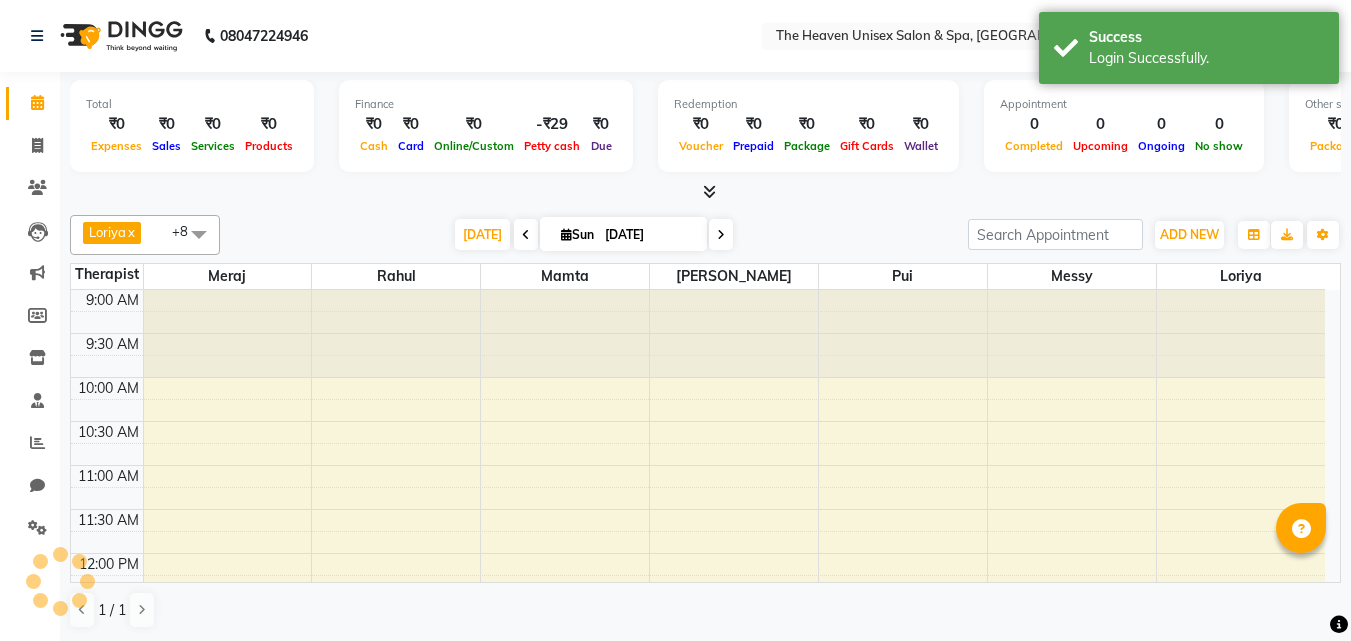scroll, scrollTop: 0, scrollLeft: 0, axis: both 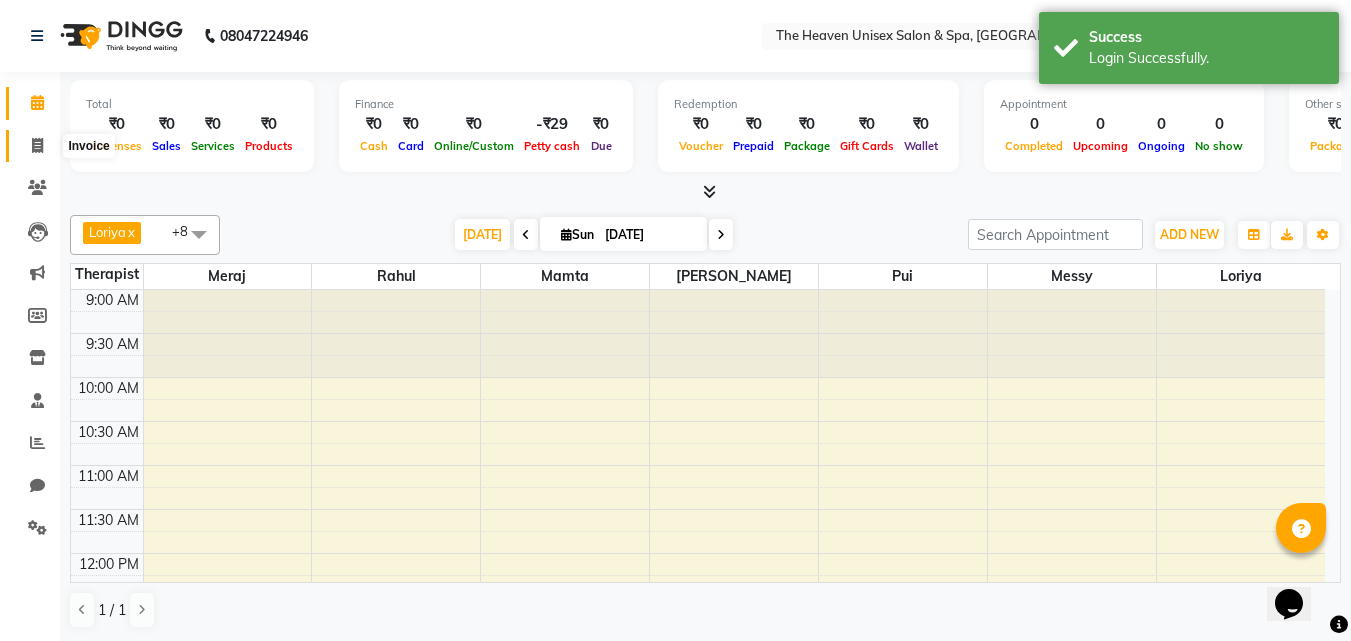 click 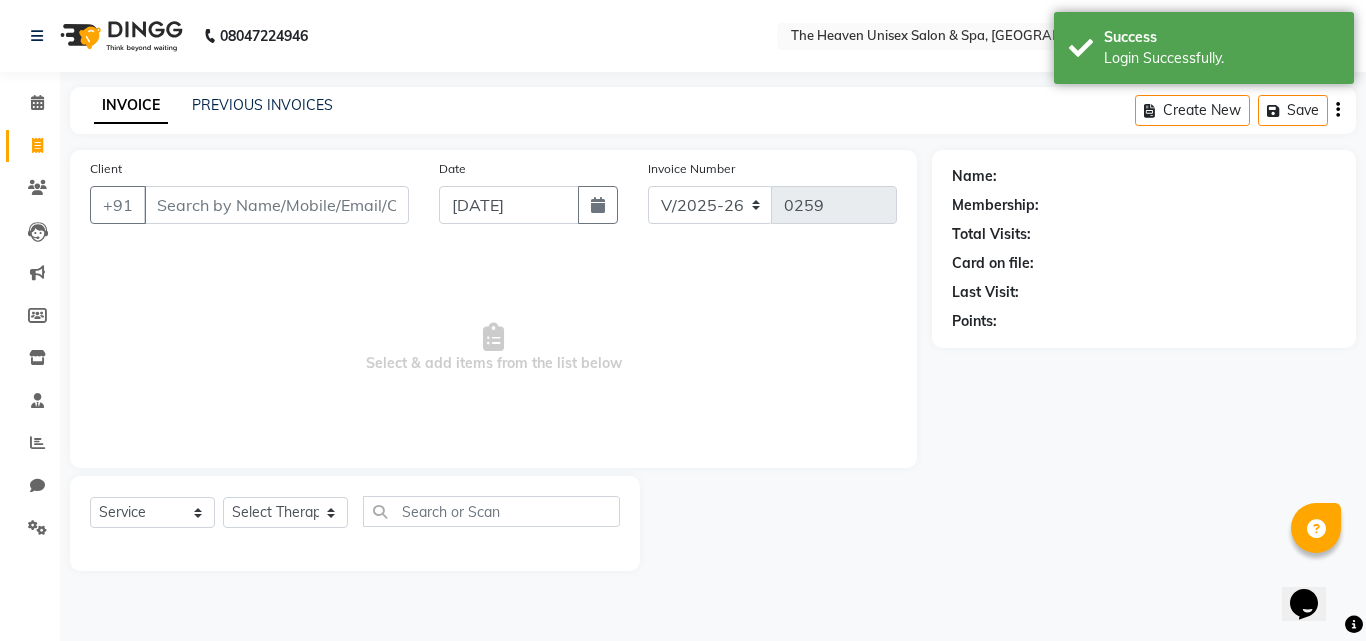 click on "Client" at bounding box center [276, 205] 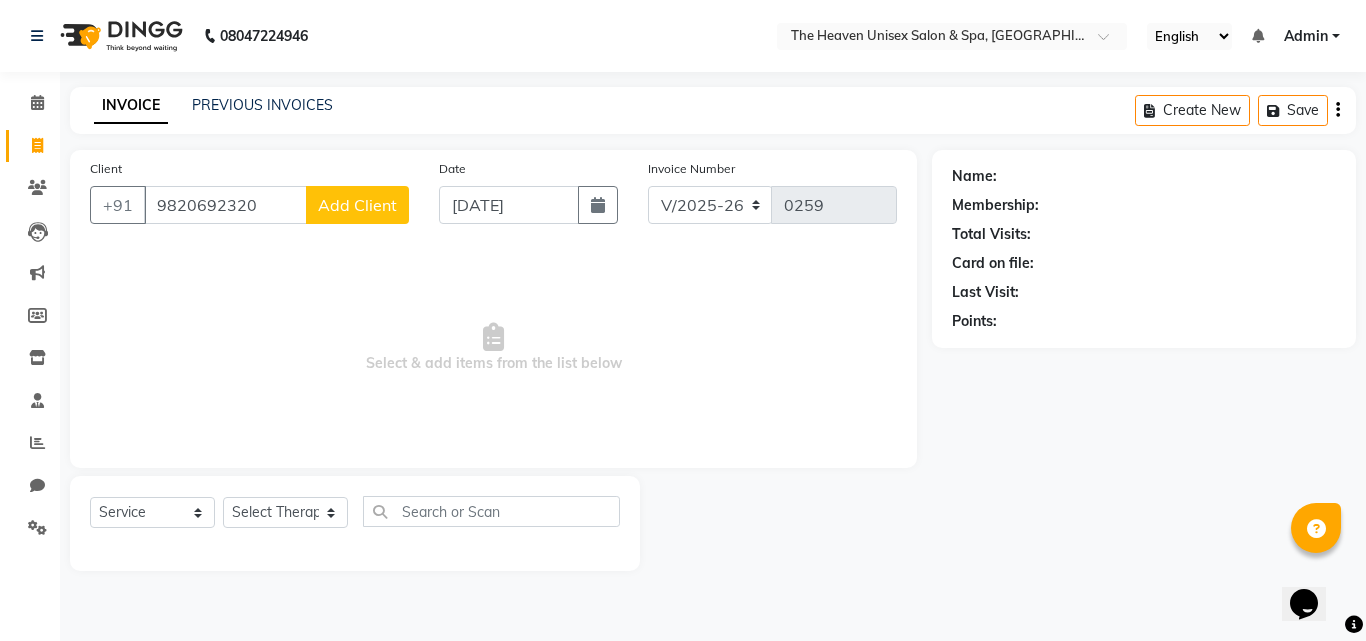 type on "9820692320" 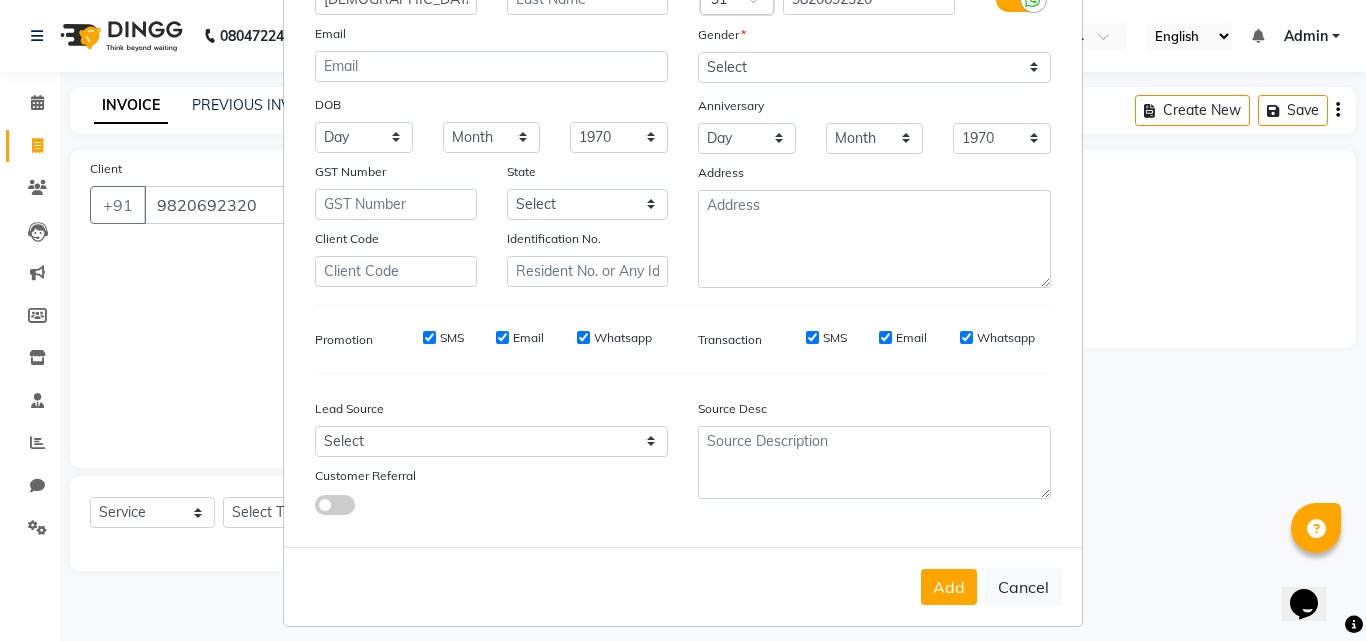 scroll, scrollTop: 200, scrollLeft: 0, axis: vertical 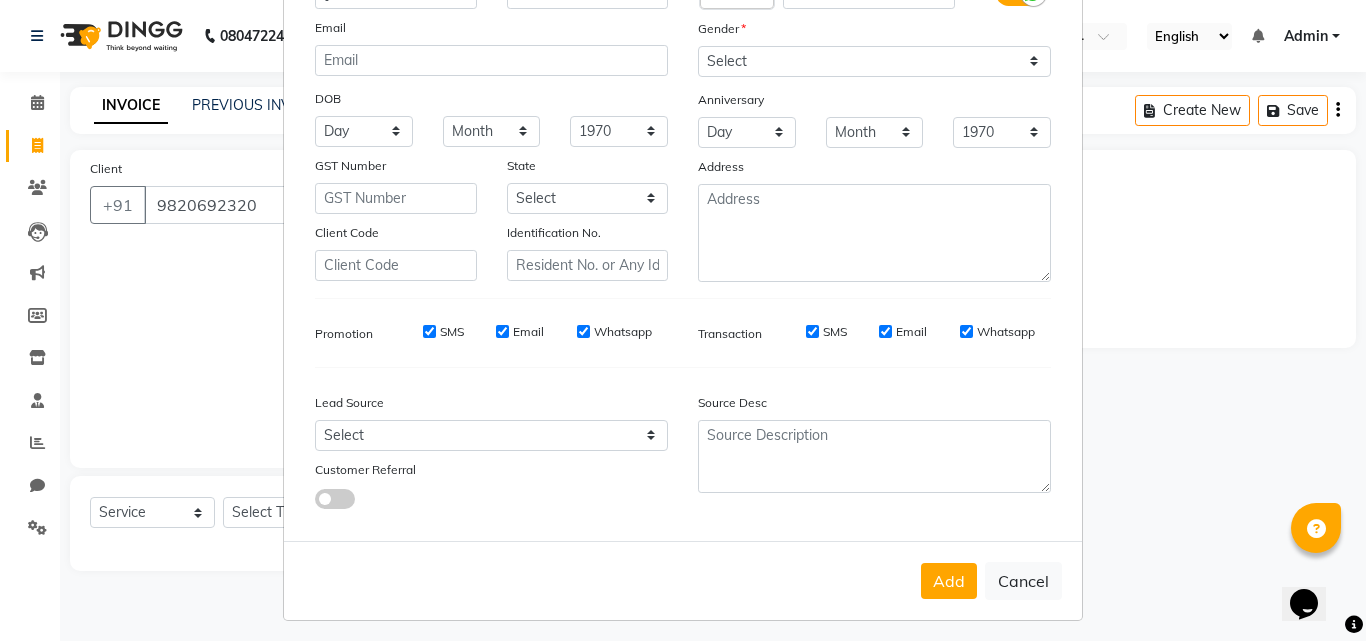 type on "[DEMOGRAPHIC_DATA]" 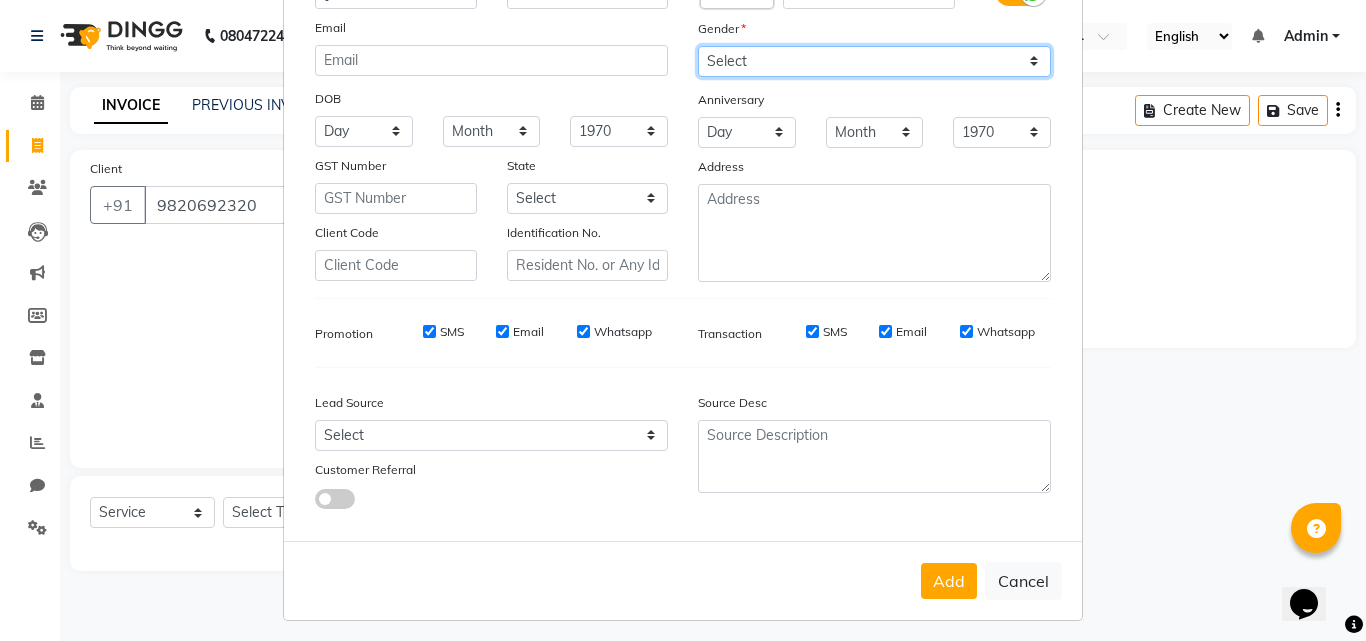 click on "Select [DEMOGRAPHIC_DATA] [DEMOGRAPHIC_DATA] Other Prefer Not To Say" at bounding box center (874, 61) 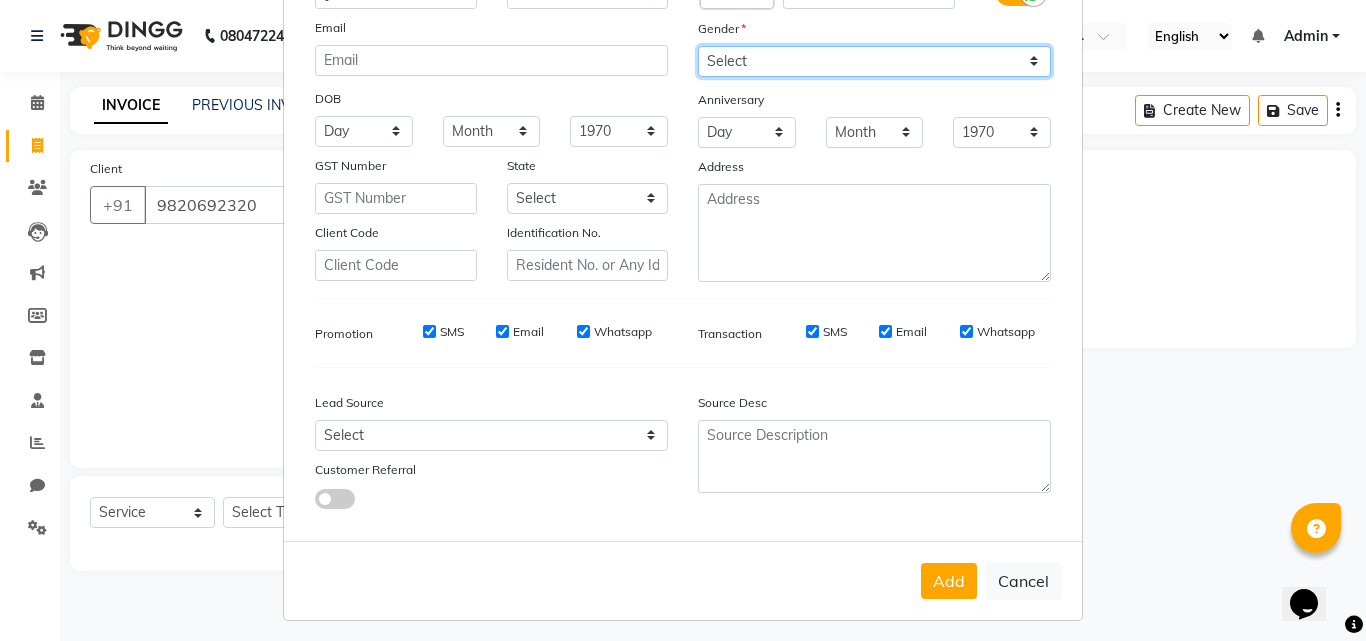 select on "[DEMOGRAPHIC_DATA]" 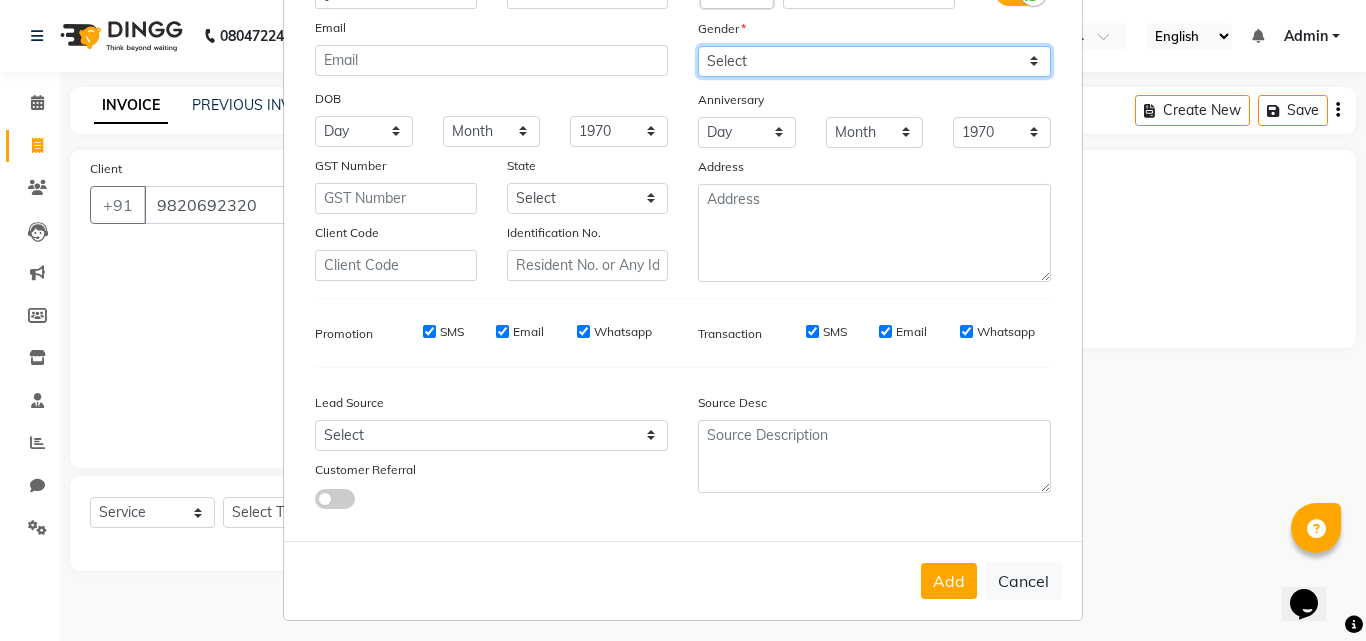 click on "Select [DEMOGRAPHIC_DATA] [DEMOGRAPHIC_DATA] Other Prefer Not To Say" at bounding box center [874, 61] 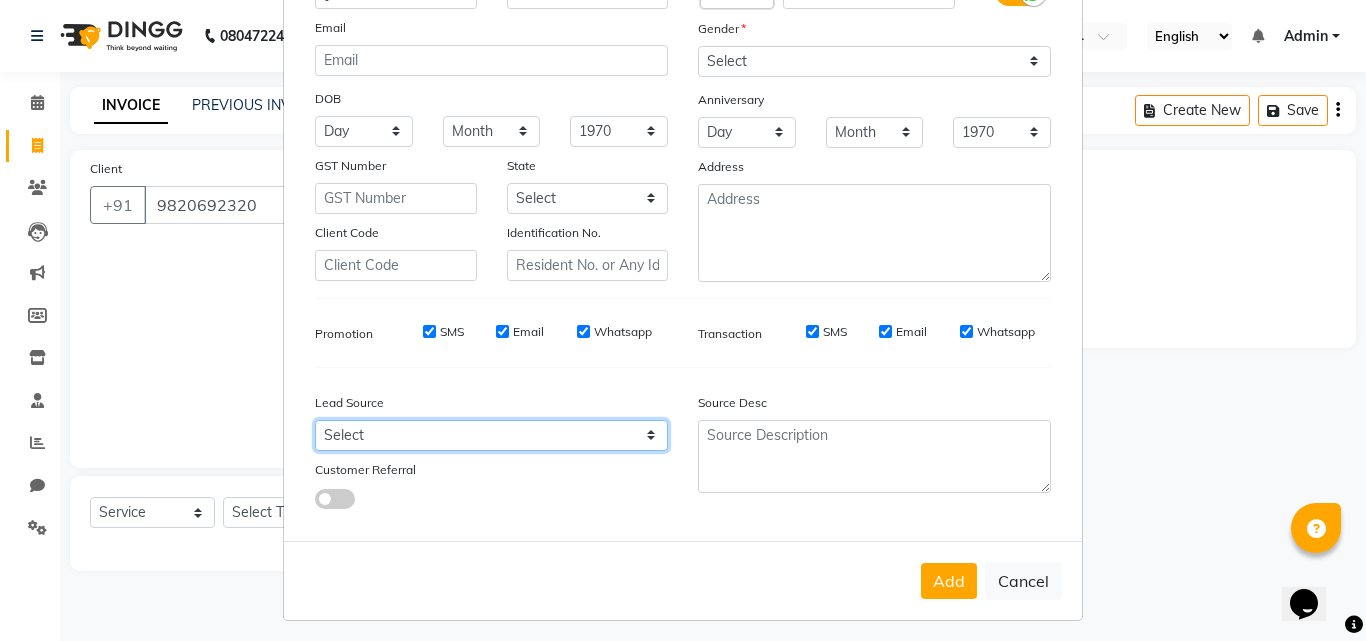 click on "Select Walk-in Referral Internet Friend Word of Mouth Advertisement Facebook JustDial Google Other" at bounding box center (491, 435) 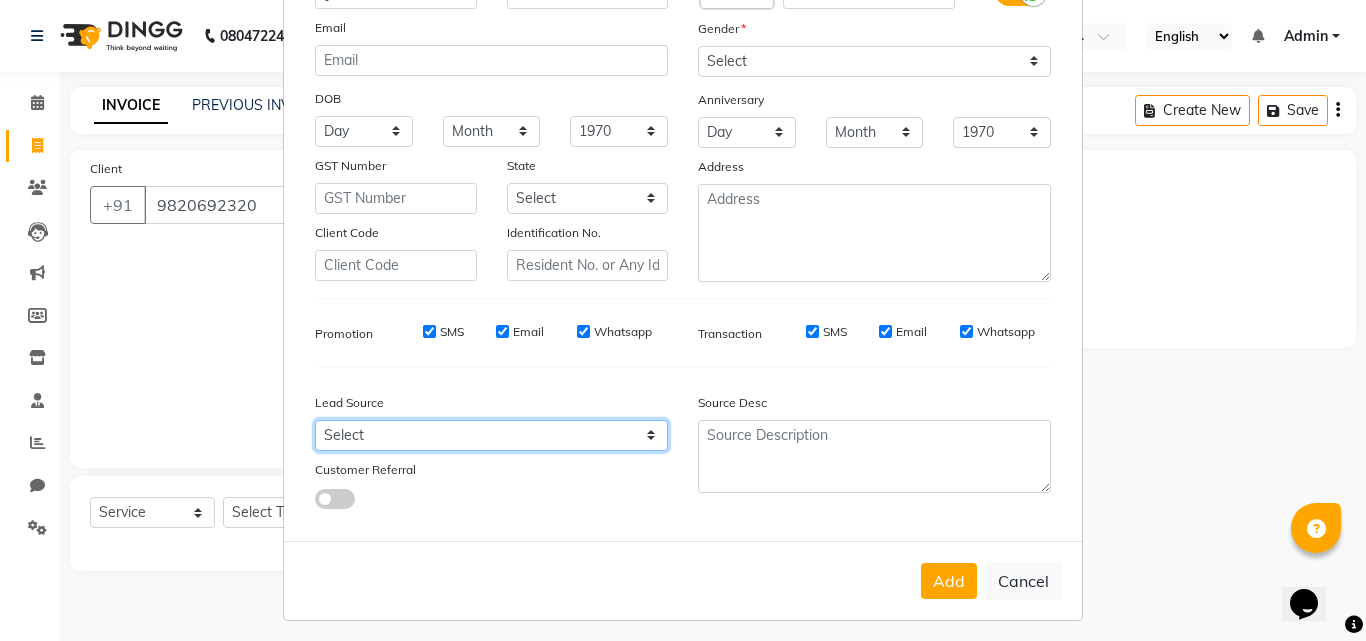 select on "55212" 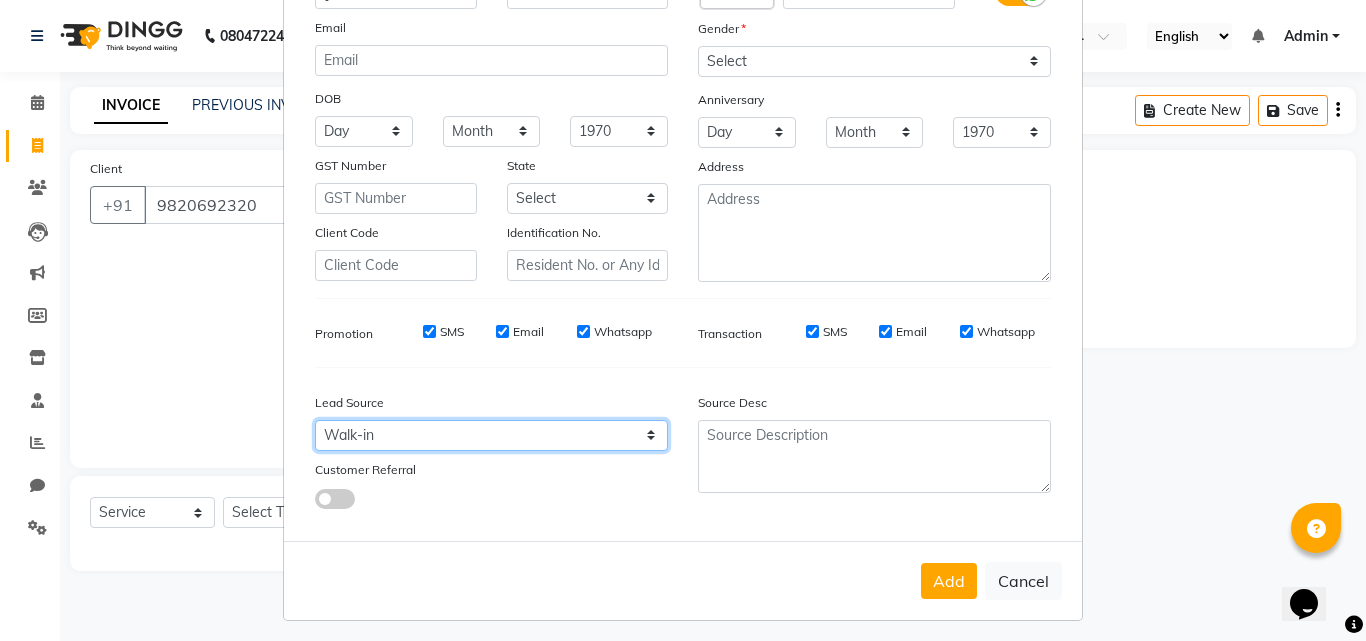 click on "Select Walk-in Referral Internet Friend Word of Mouth Advertisement Facebook JustDial Google Other" at bounding box center [491, 435] 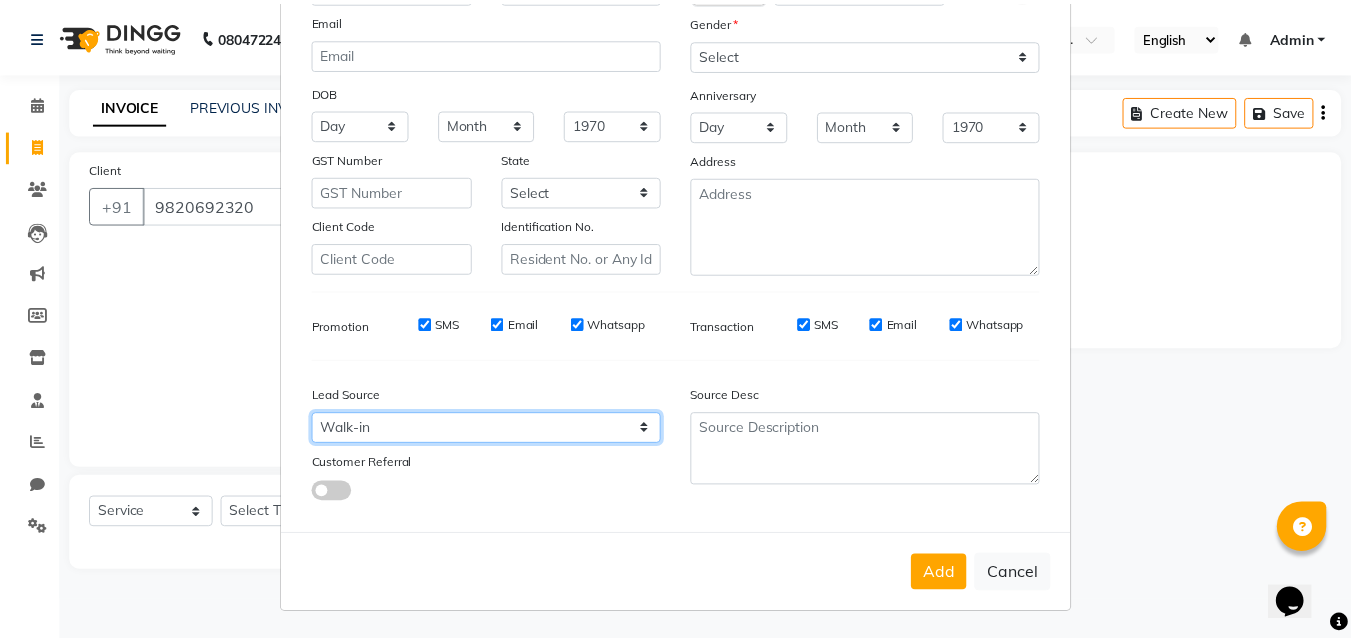 scroll, scrollTop: 208, scrollLeft: 0, axis: vertical 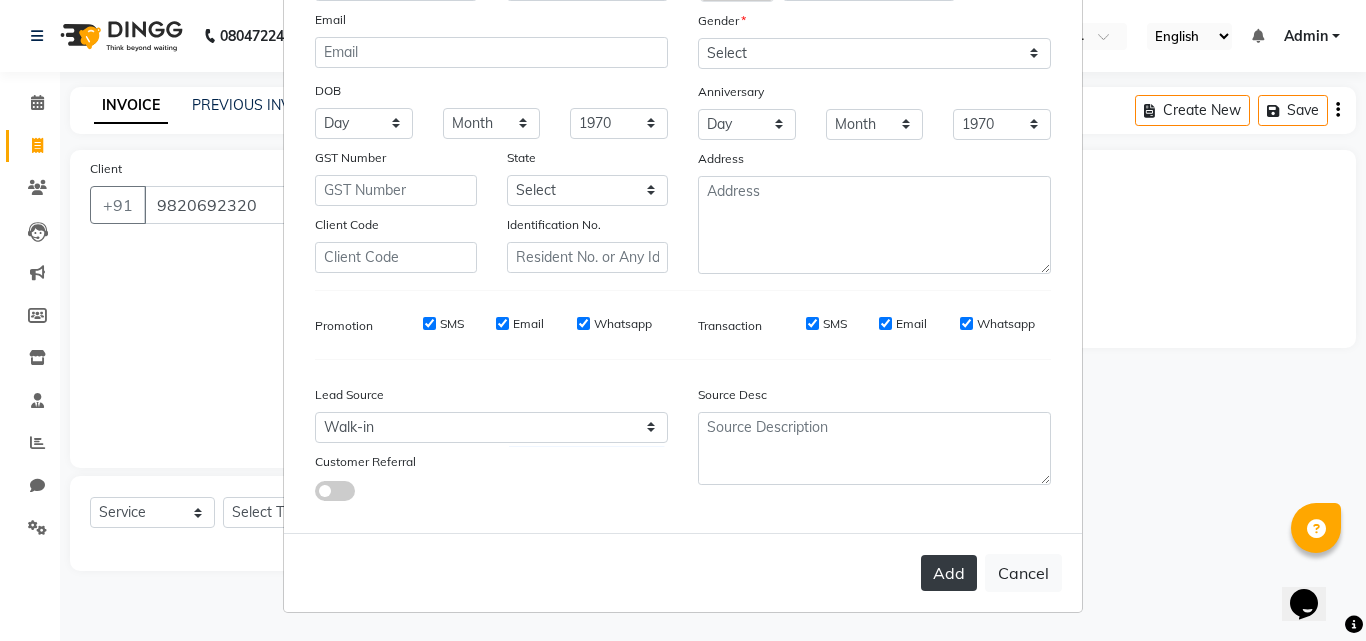 click on "Add" at bounding box center [949, 573] 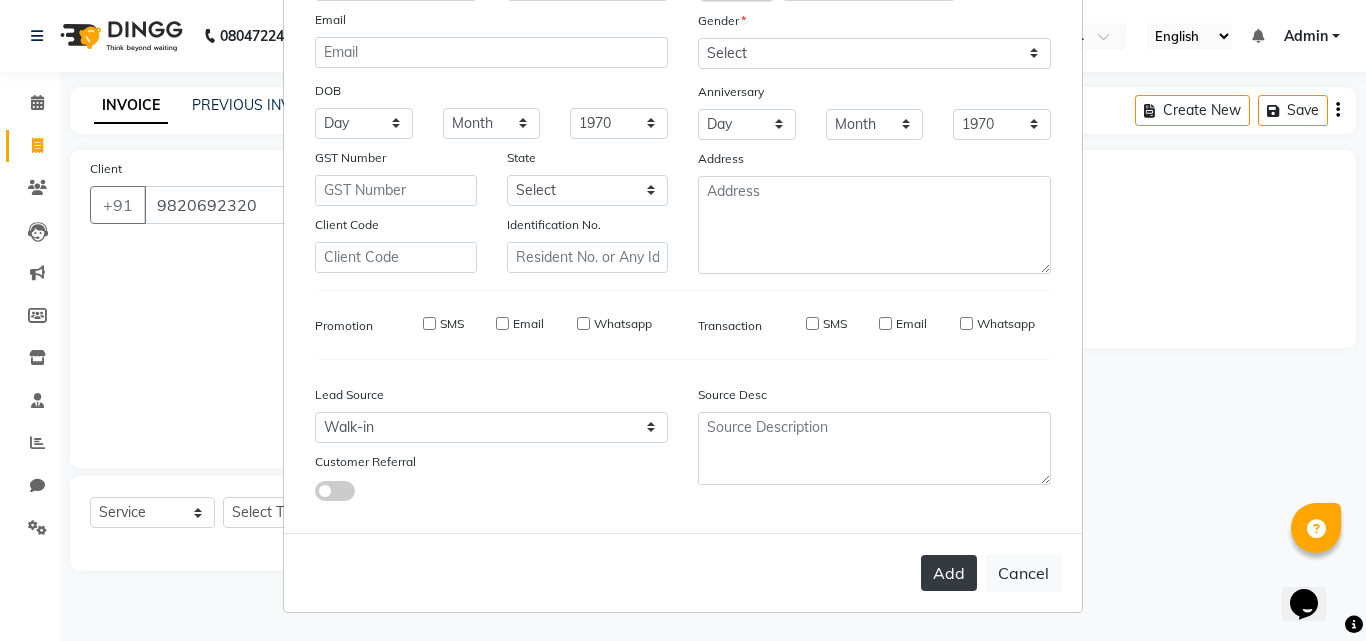type 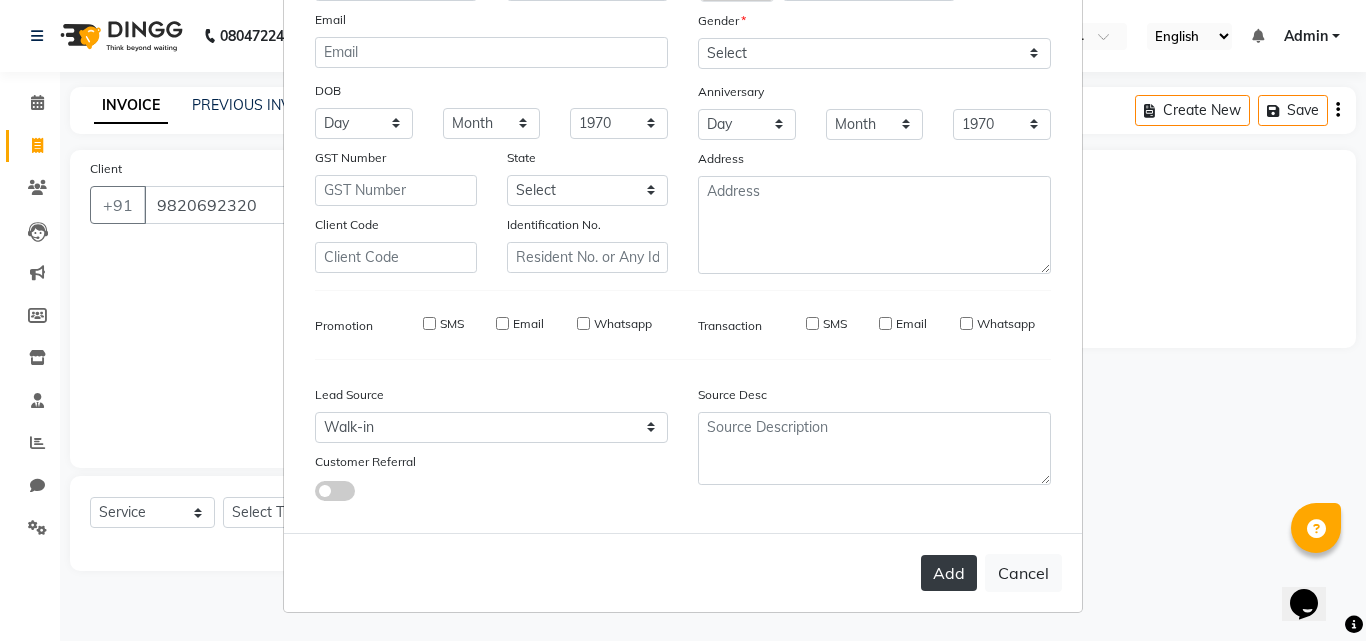 select 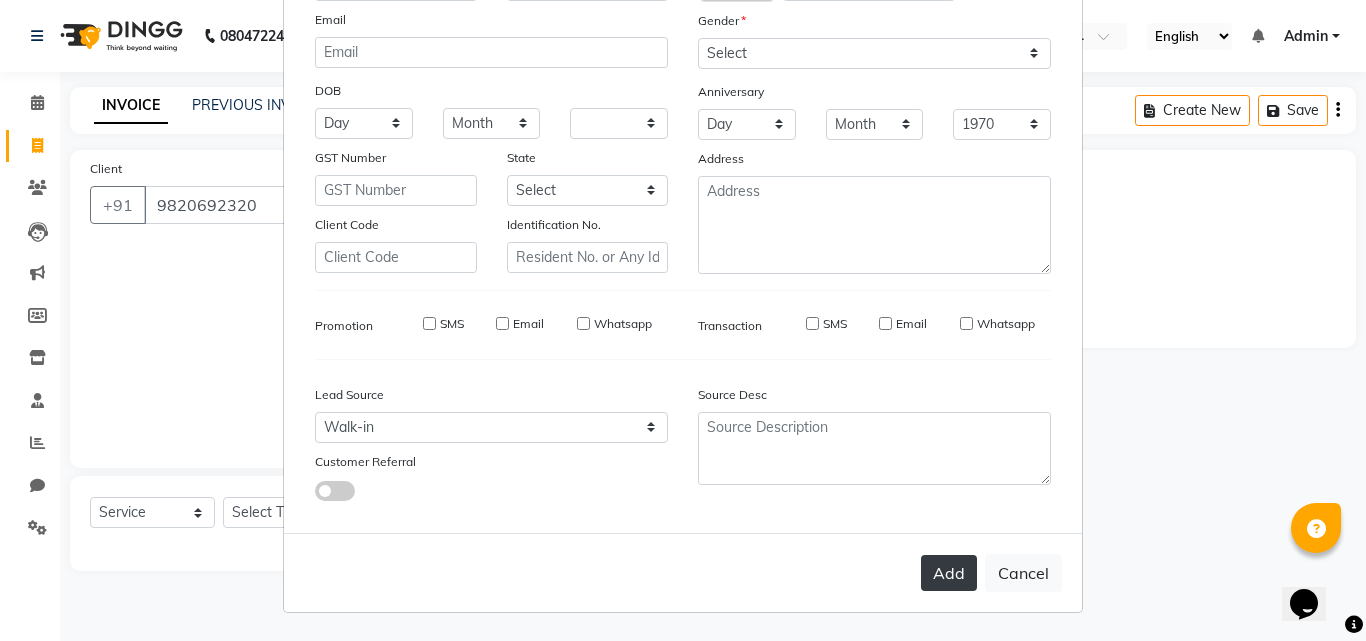 select 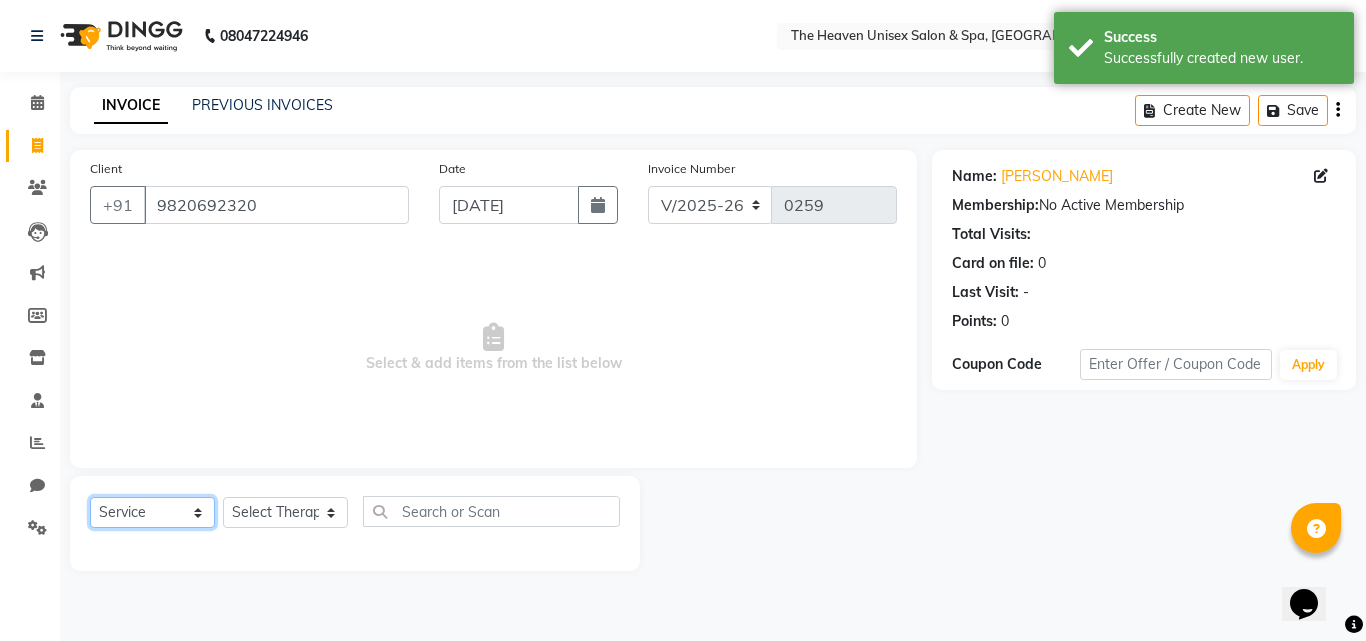 click on "Select  Service  Product  Membership  Package Voucher Prepaid Gift Card" 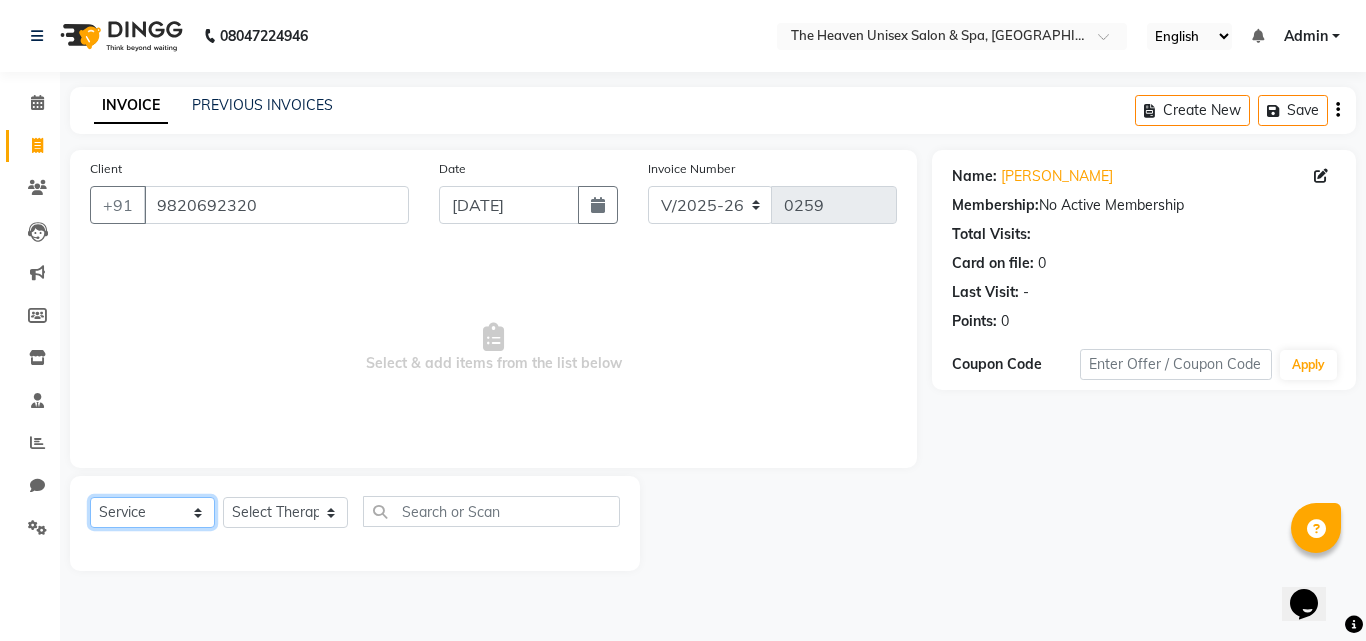 click on "Select  Service  Product  Membership  Package Voucher Prepaid Gift Card" 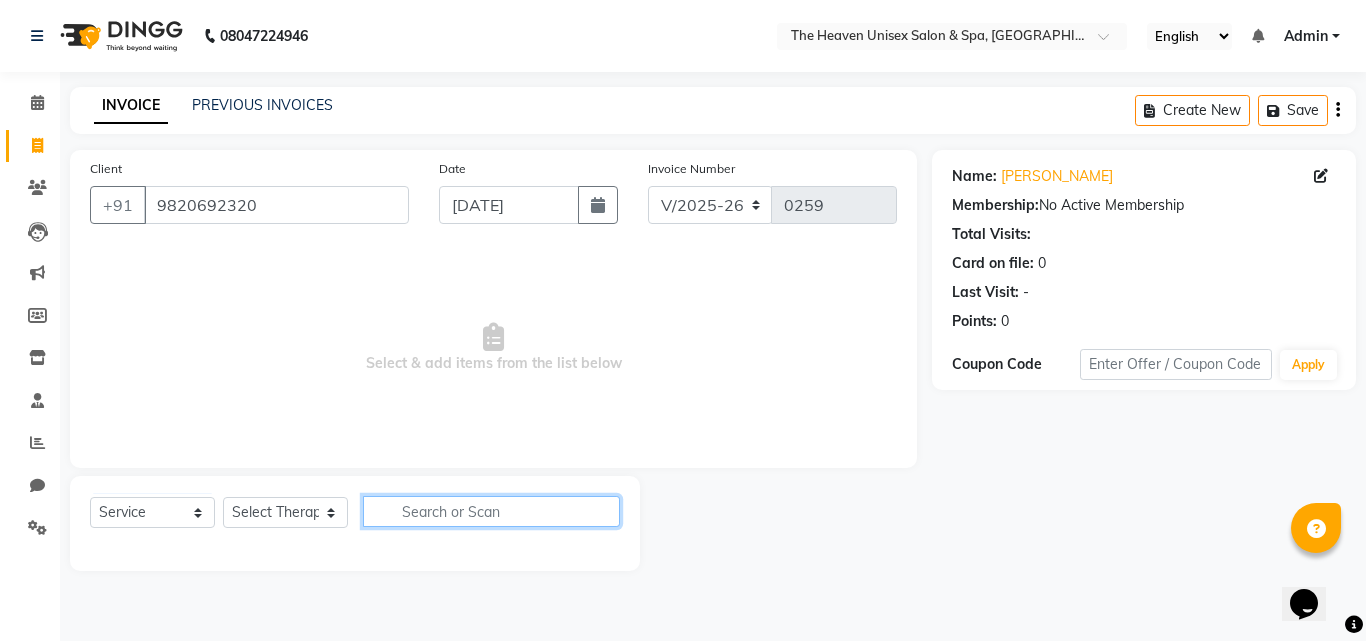 click 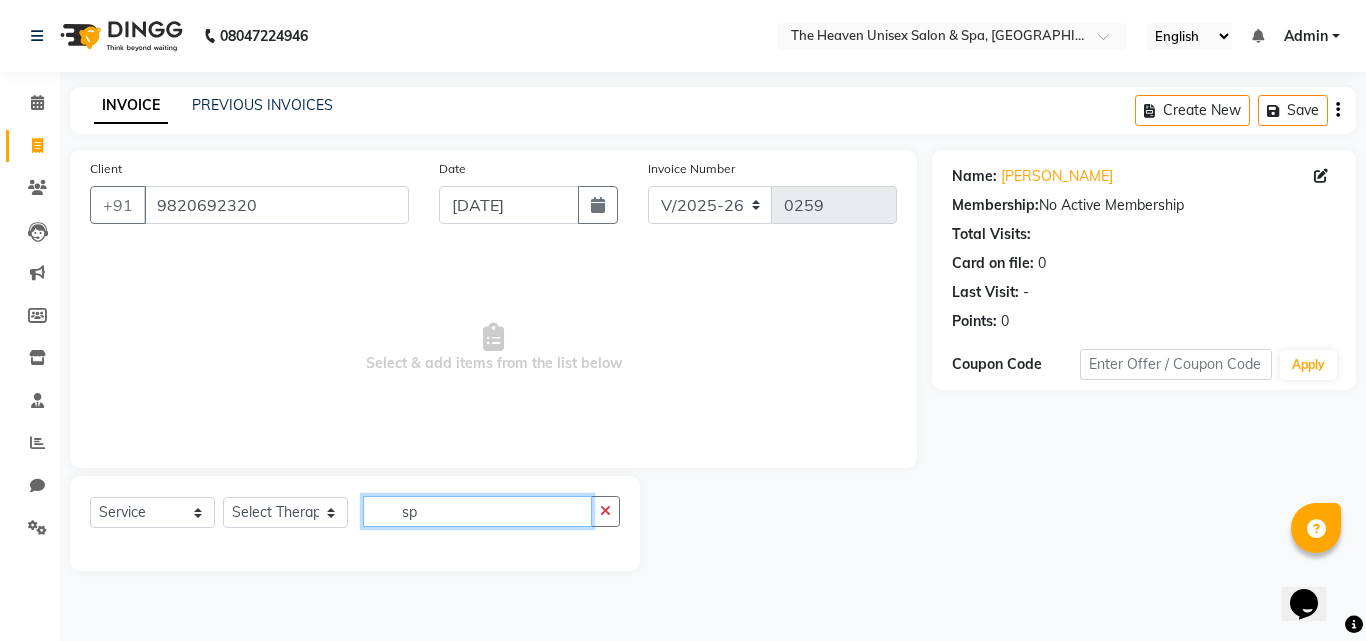 type on "s" 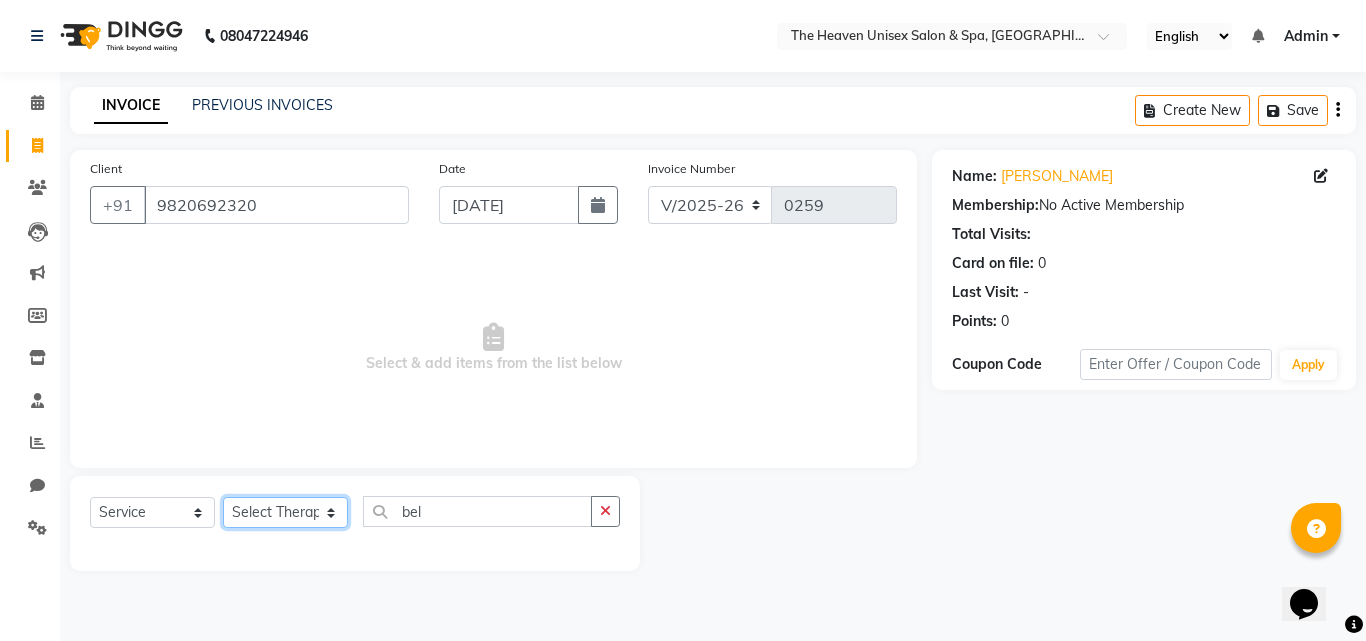 click on "Select Therapist [PERSON_NAME] [PERSON_NAME]  HRS House [PERSON_NAME] [PERSON_NAME] messy [PERSON_NAME] [PERSON_NAME]" 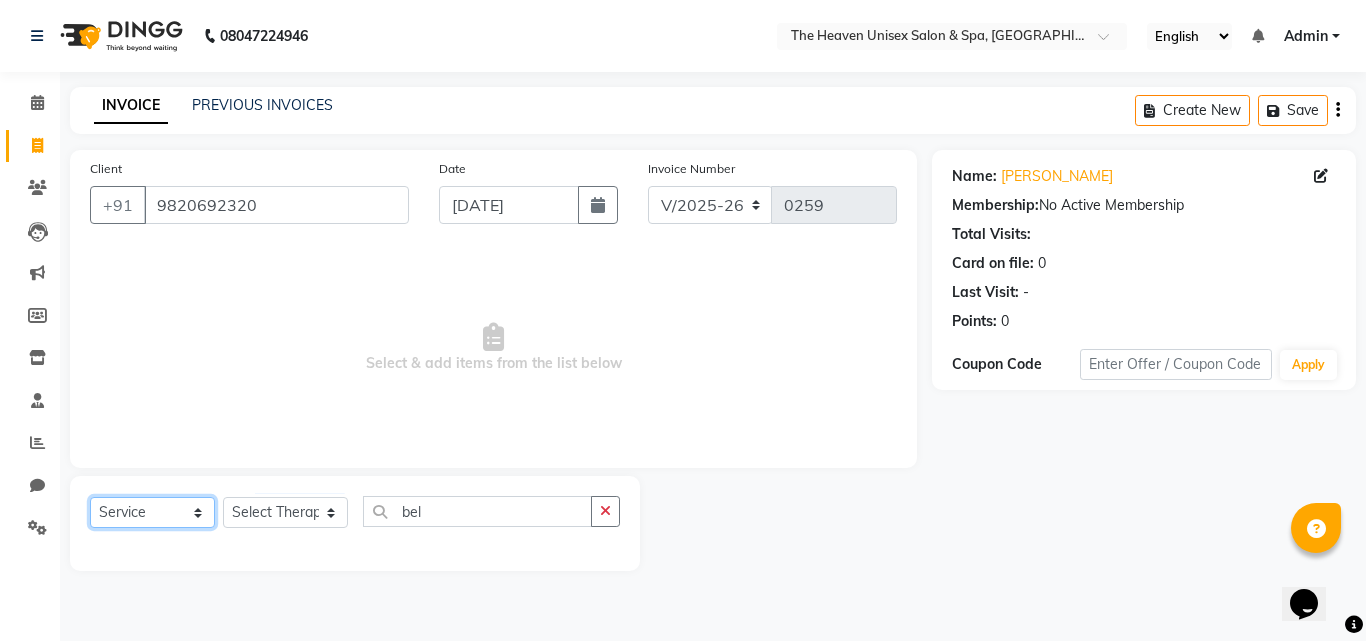 click on "Select  Service  Product  Membership  Package Voucher Prepaid Gift Card" 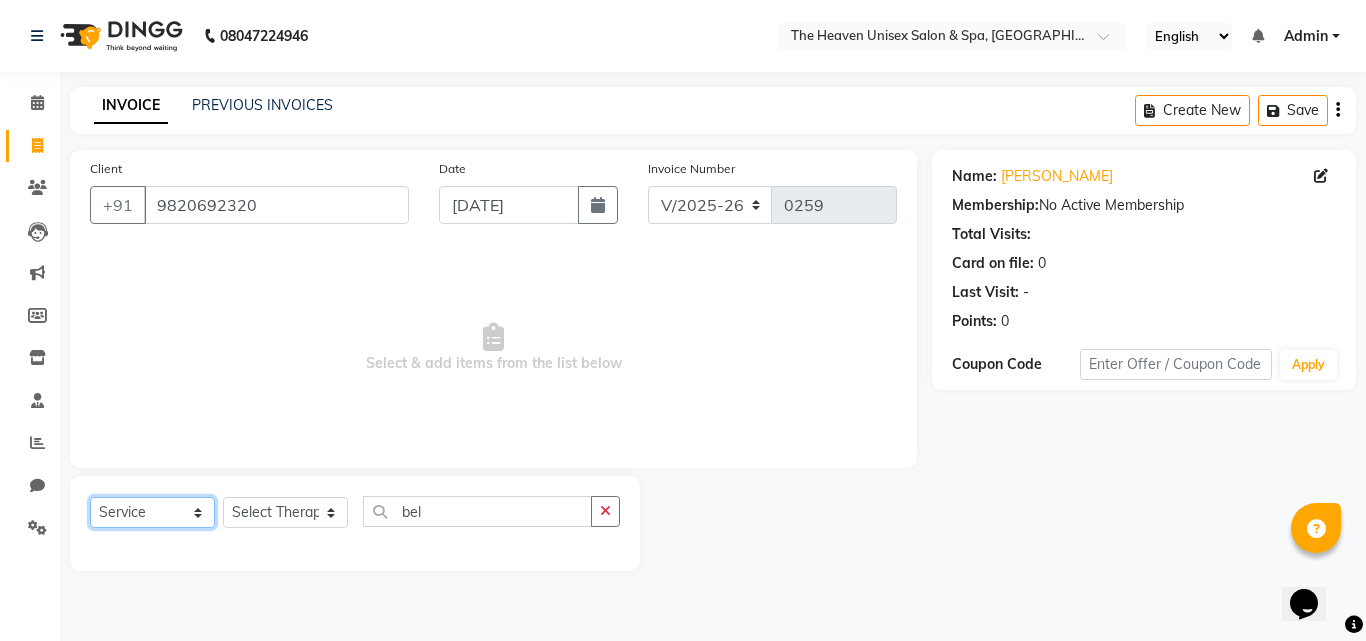 click on "Select  Service  Product  Membership  Package Voucher Prepaid Gift Card" 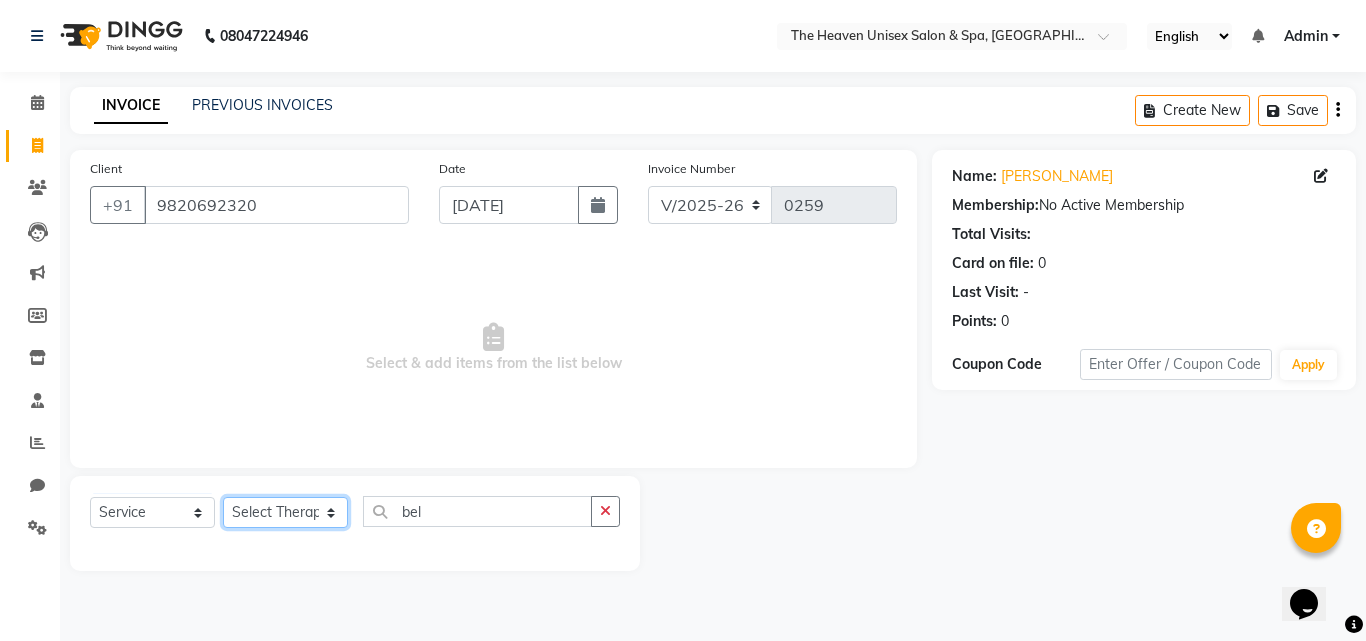 click on "Select Therapist [PERSON_NAME] [PERSON_NAME]  HRS House [PERSON_NAME] [PERSON_NAME] messy [PERSON_NAME] [PERSON_NAME]" 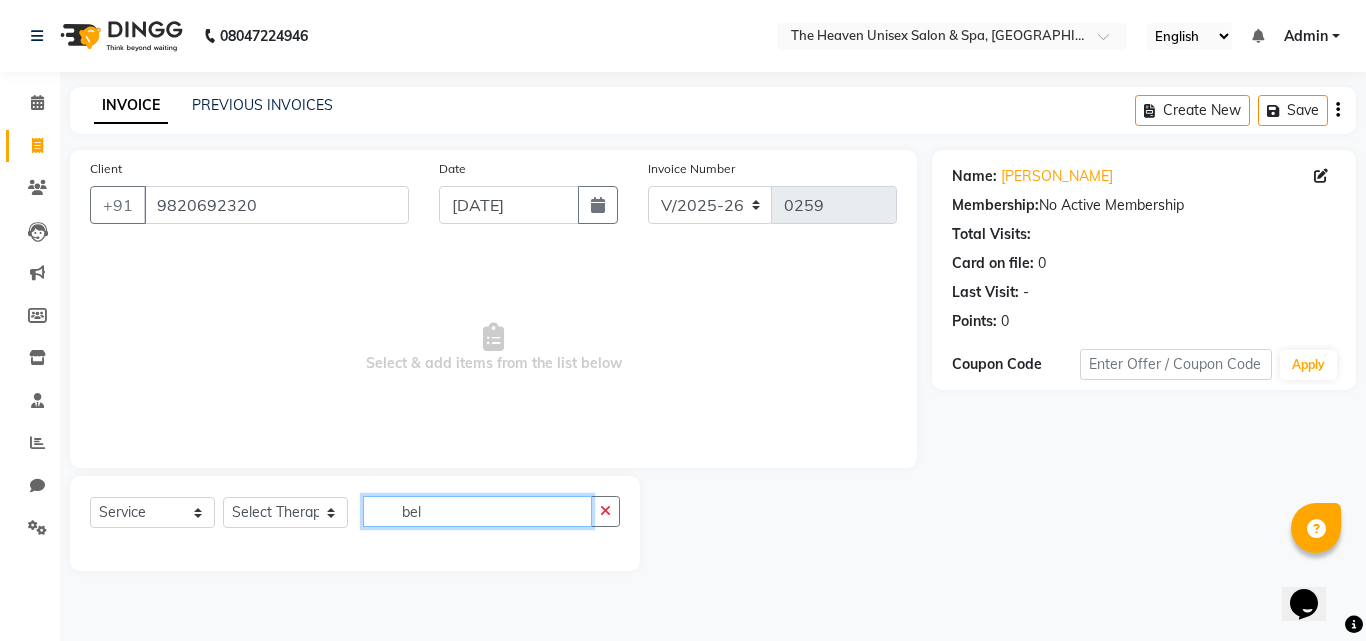 click on "bel" 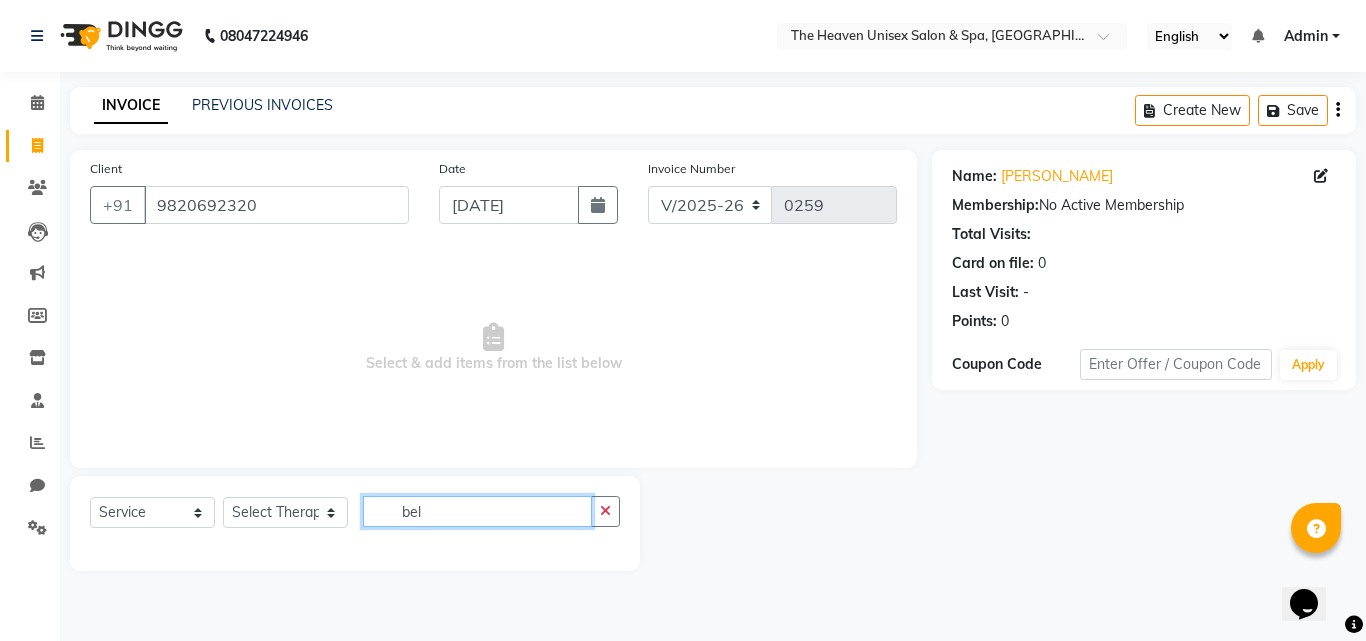 click on "bel" 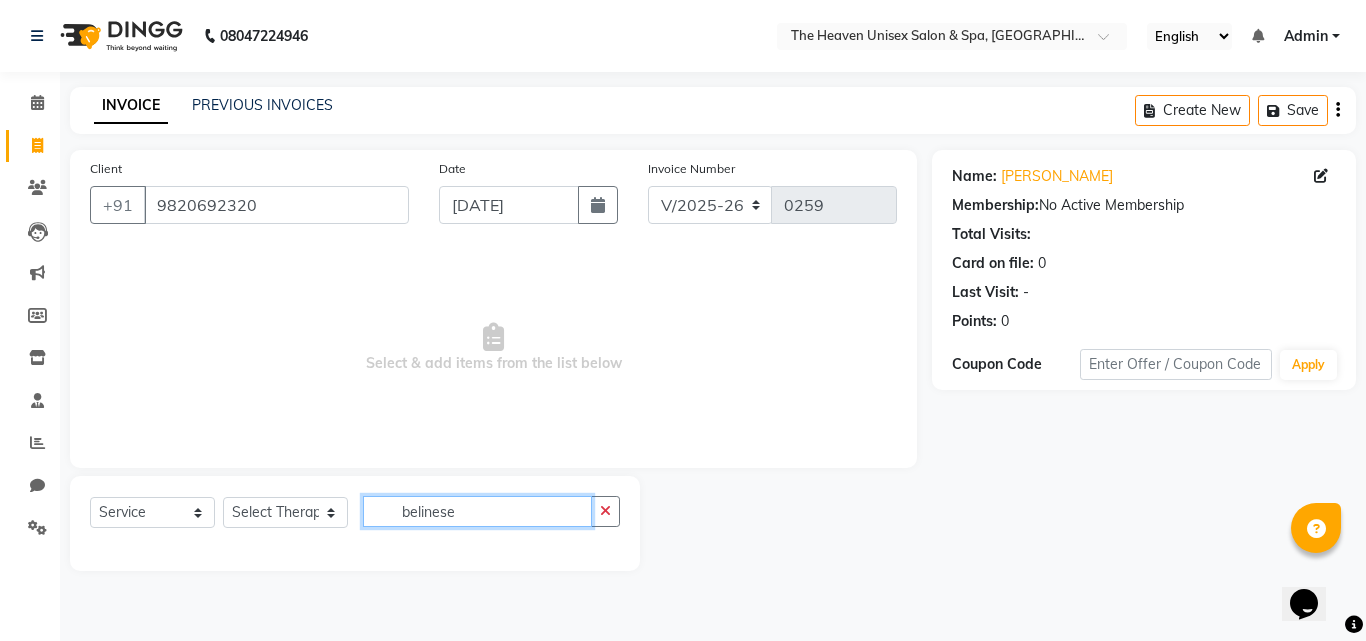click on "belinese" 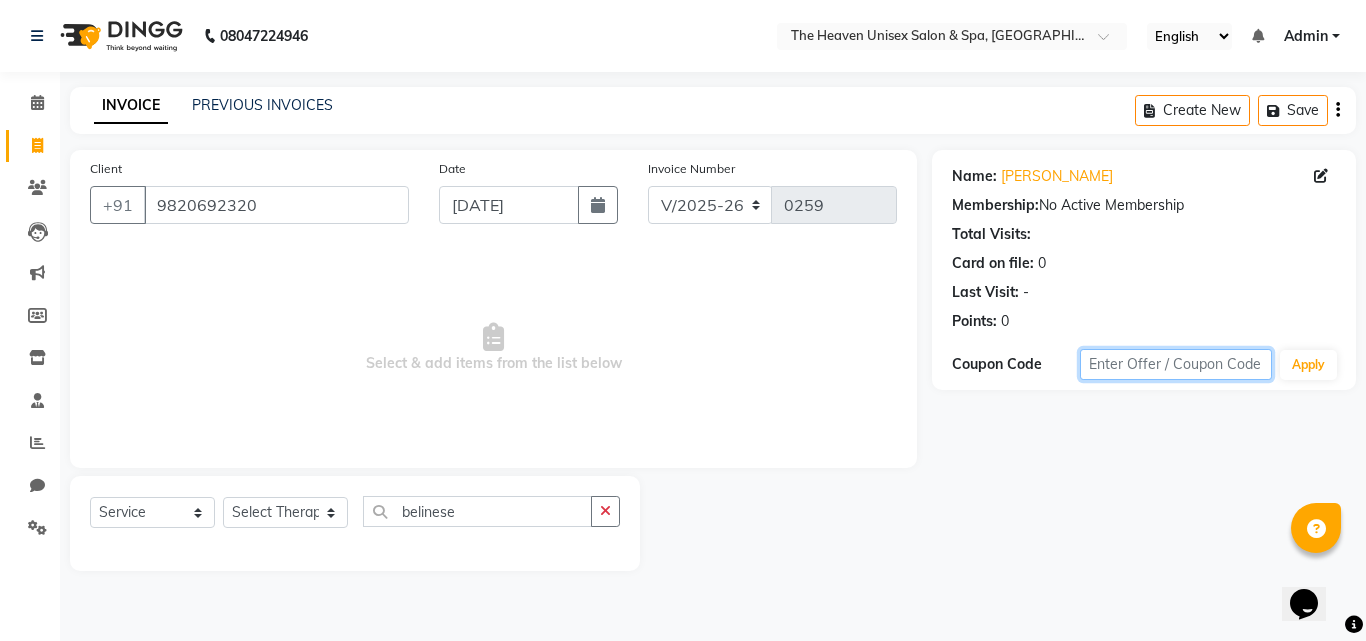 click 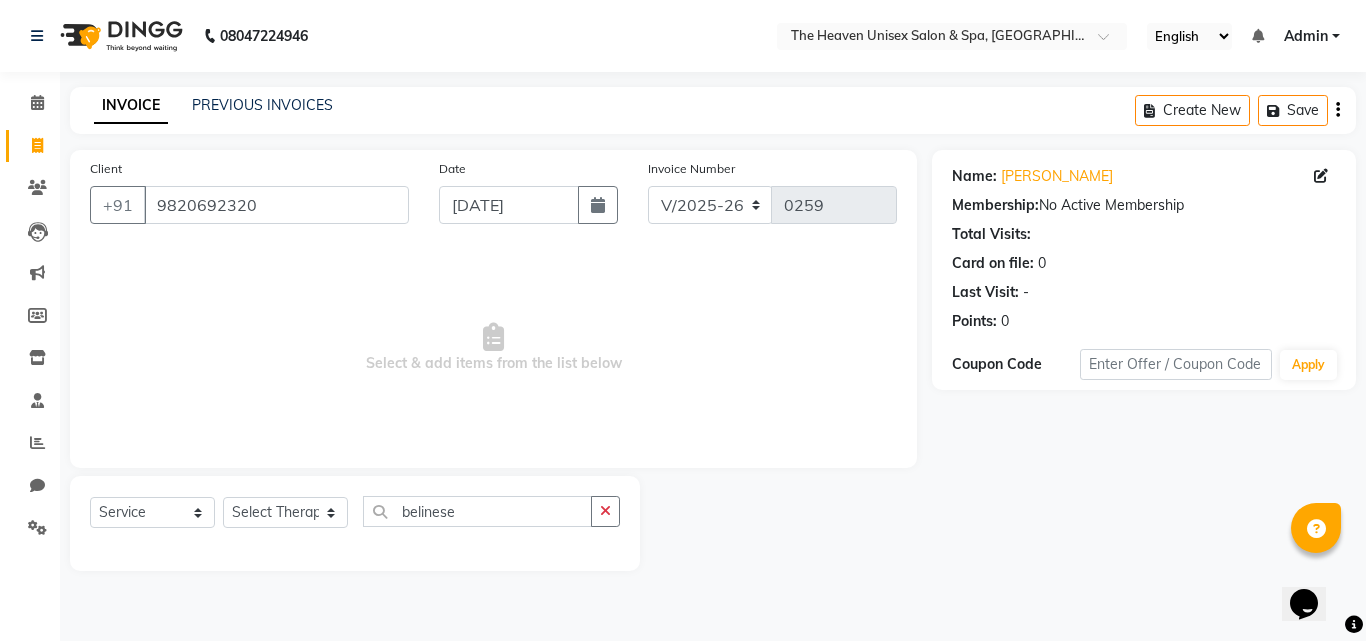 click on "Name: [PERSON_NAME]  Membership:  No Active Membership  Total Visits:   Card on file:  0 Last Visit:   - Points:   0" 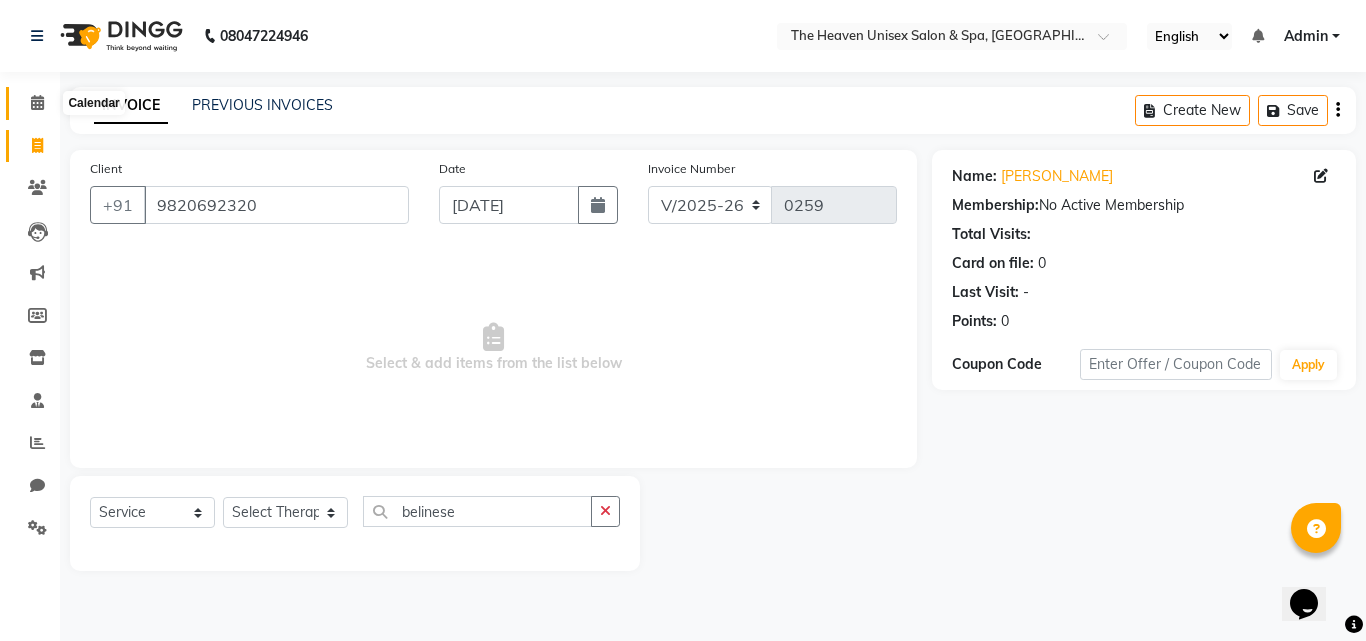 click 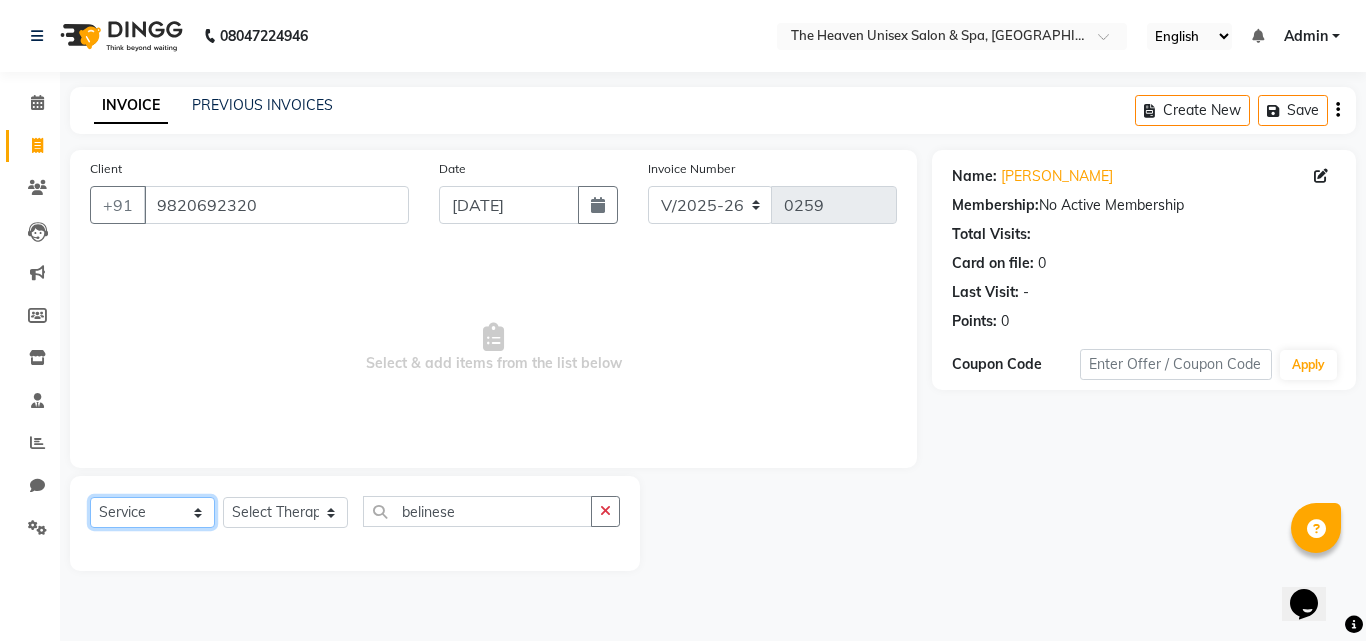 click on "Select  Service  Product  Membership  Package Voucher Prepaid Gift Card" 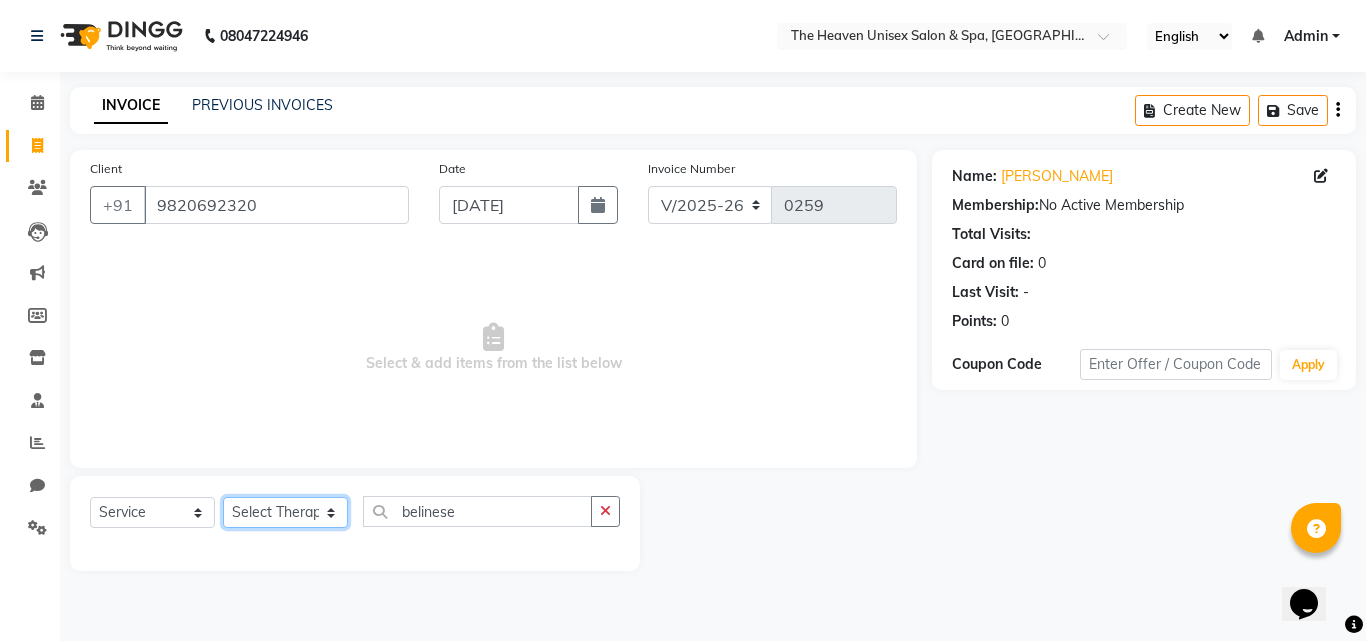 click on "Select Therapist [PERSON_NAME] [PERSON_NAME]  HRS House [PERSON_NAME] [PERSON_NAME] messy [PERSON_NAME] [PERSON_NAME]" 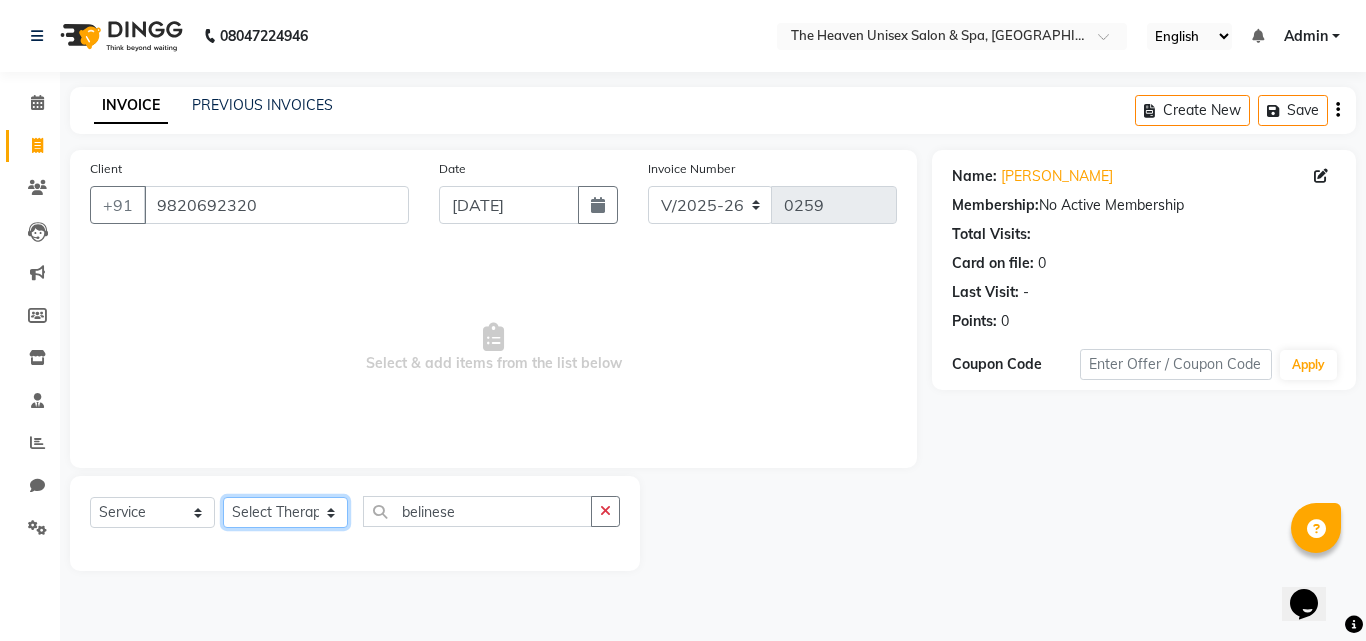 select on "83959" 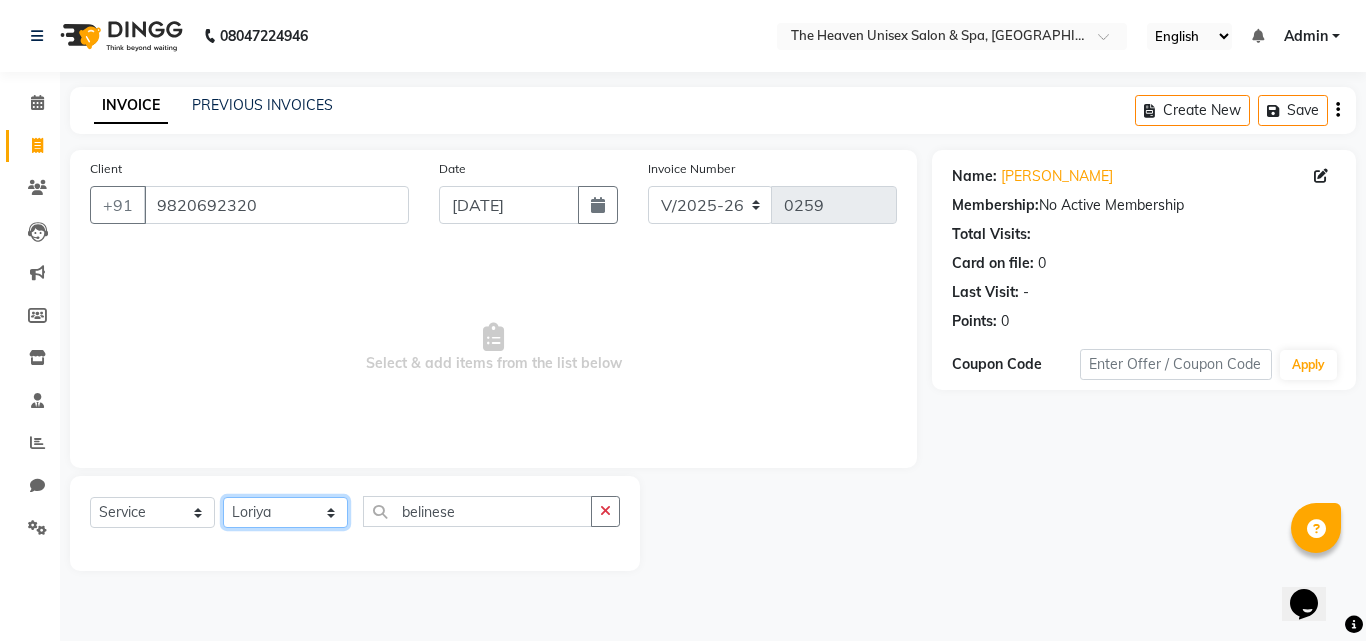 click on "Select Therapist [PERSON_NAME] [PERSON_NAME]  HRS House [PERSON_NAME] [PERSON_NAME] messy [PERSON_NAME] [PERSON_NAME]" 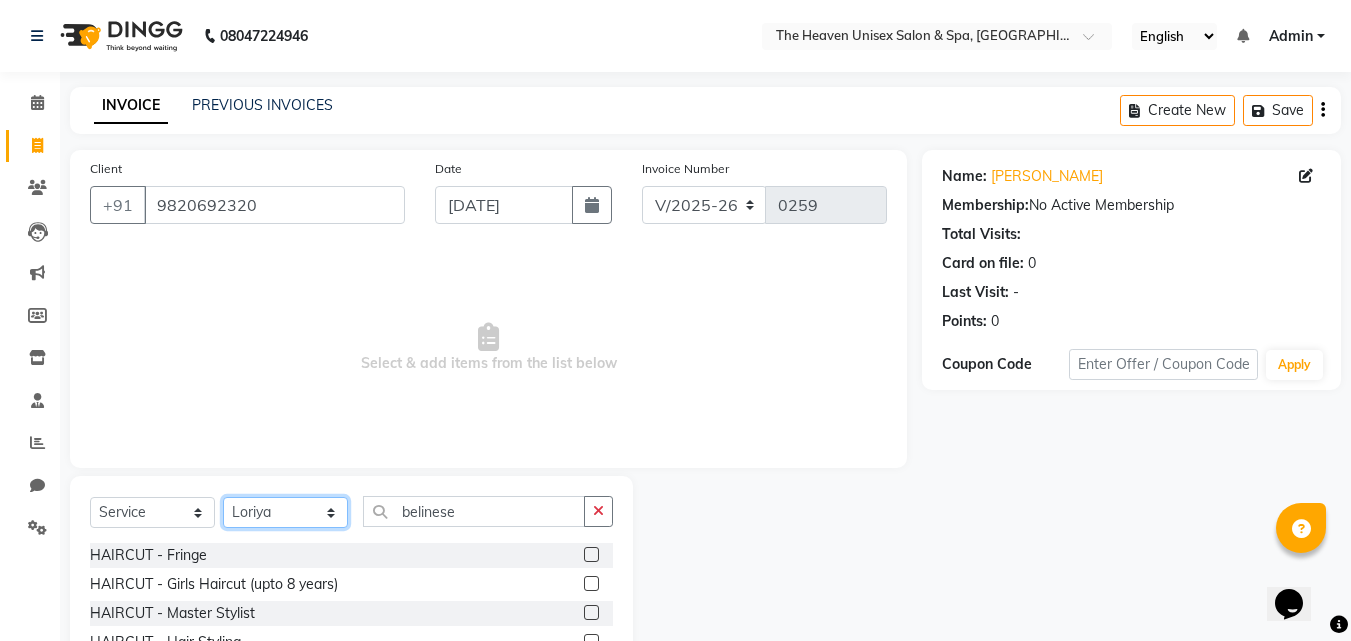 scroll, scrollTop: 100, scrollLeft: 0, axis: vertical 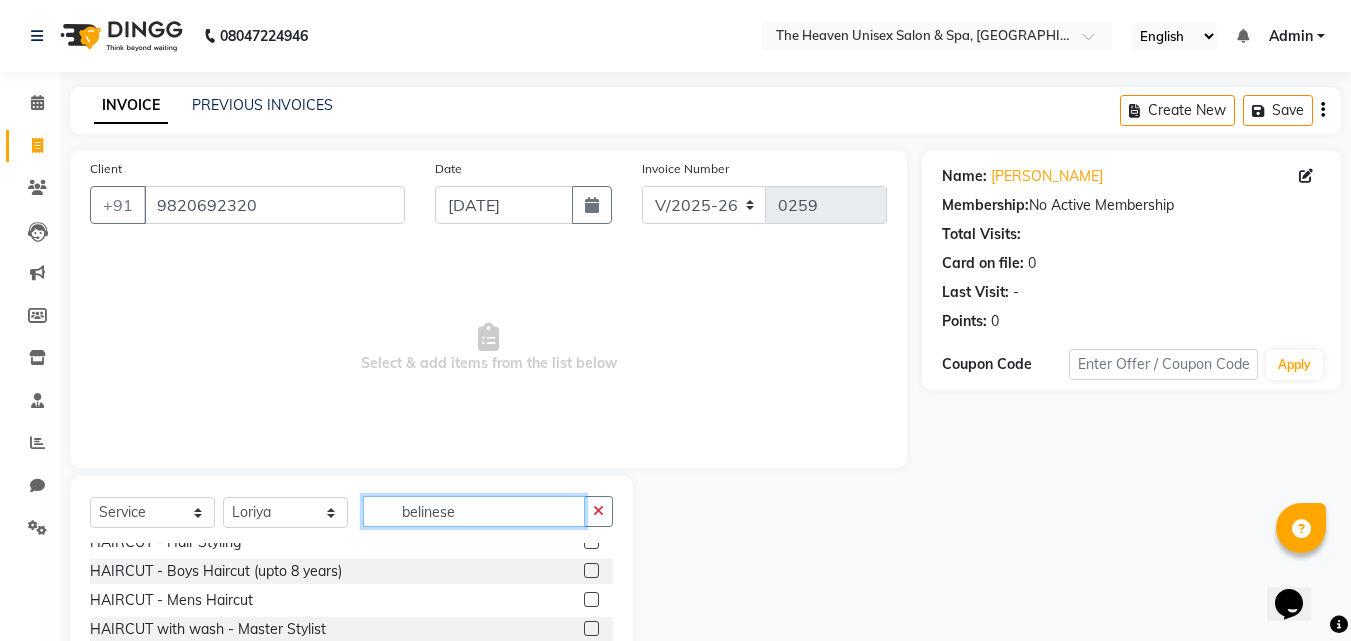 click on "belinese" 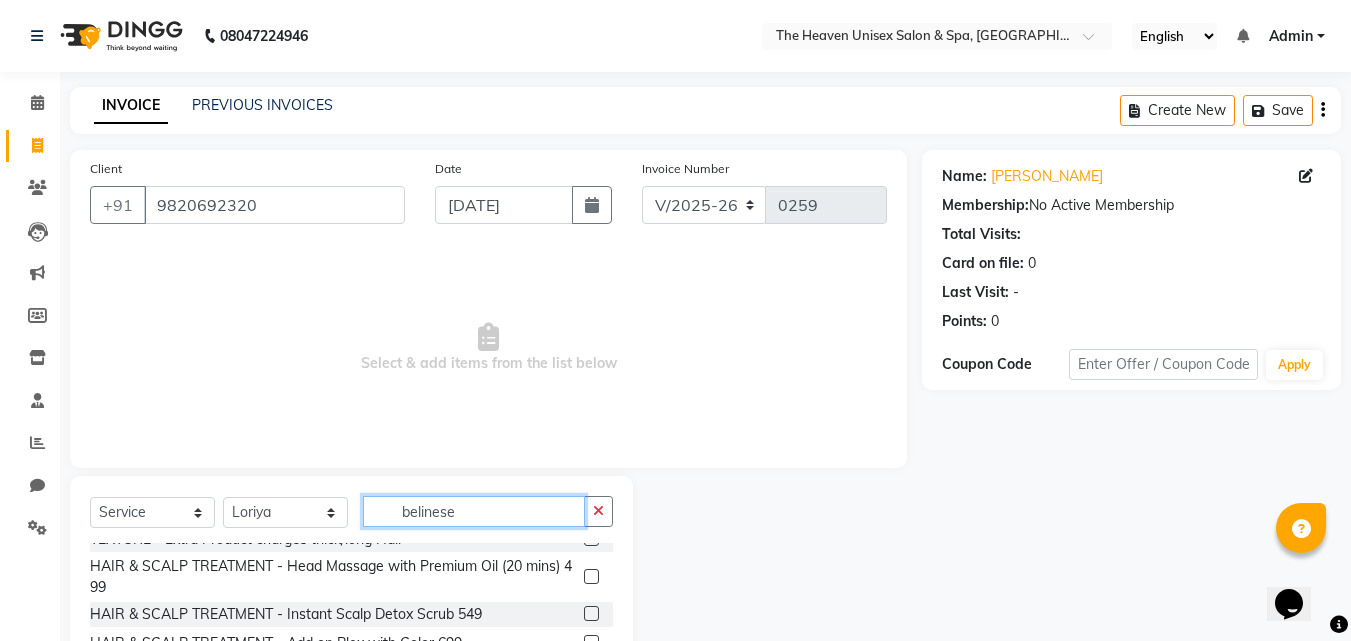 scroll, scrollTop: 1300, scrollLeft: 0, axis: vertical 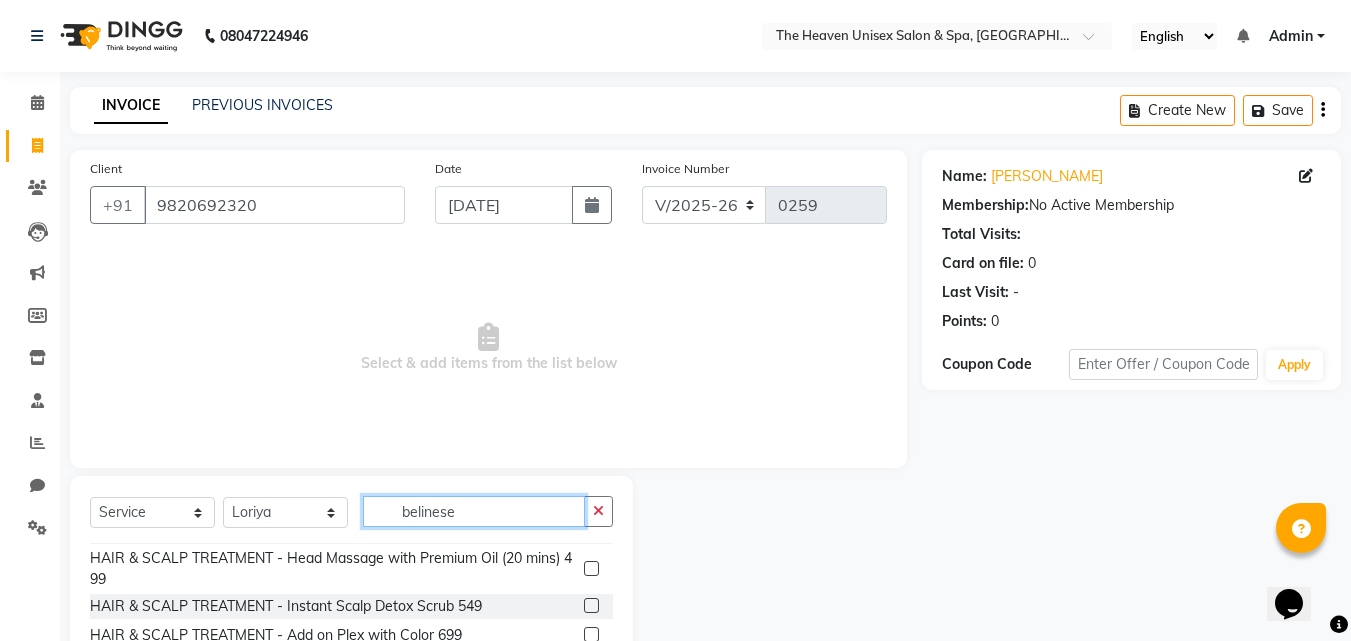 click on "belinese" 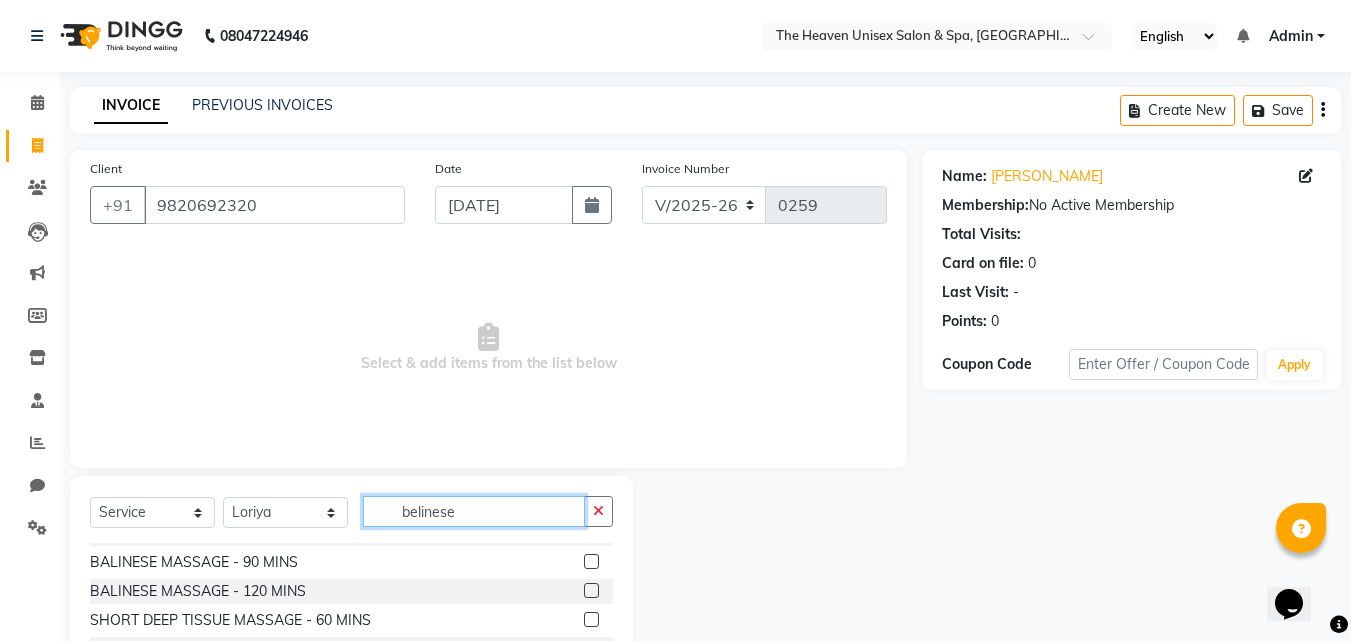 scroll, scrollTop: 5984, scrollLeft: 0, axis: vertical 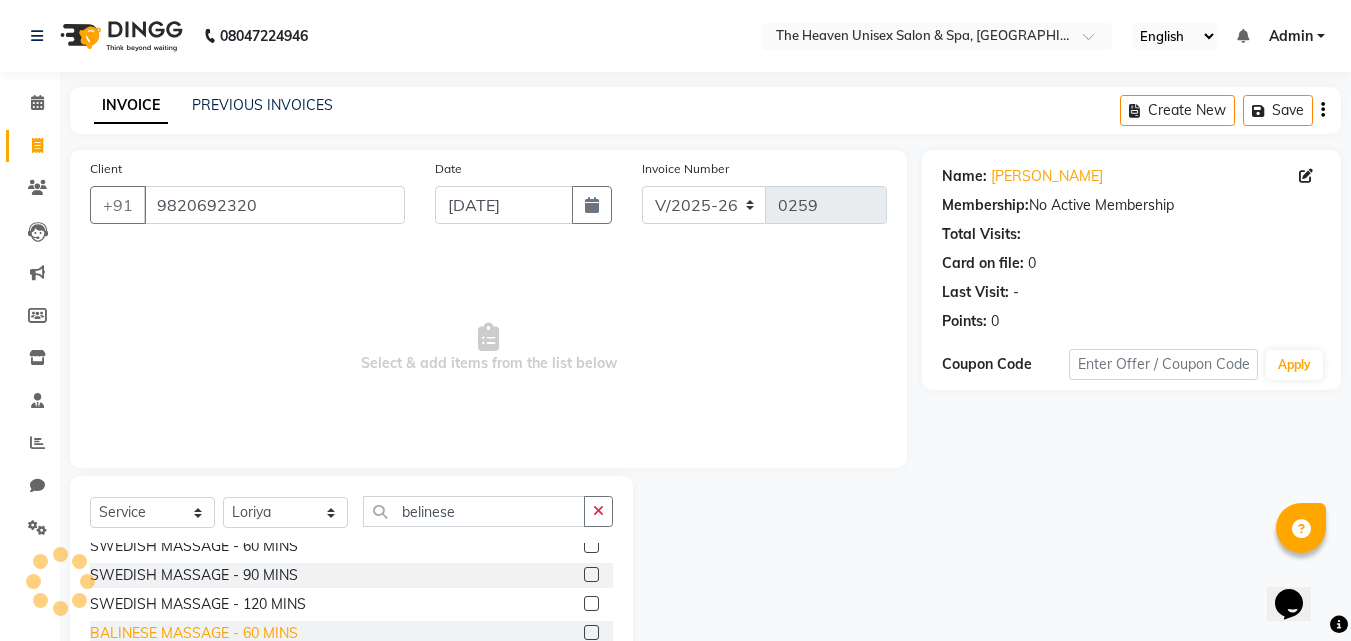 click on "BALINESE MASSAGE - 60 MINS" 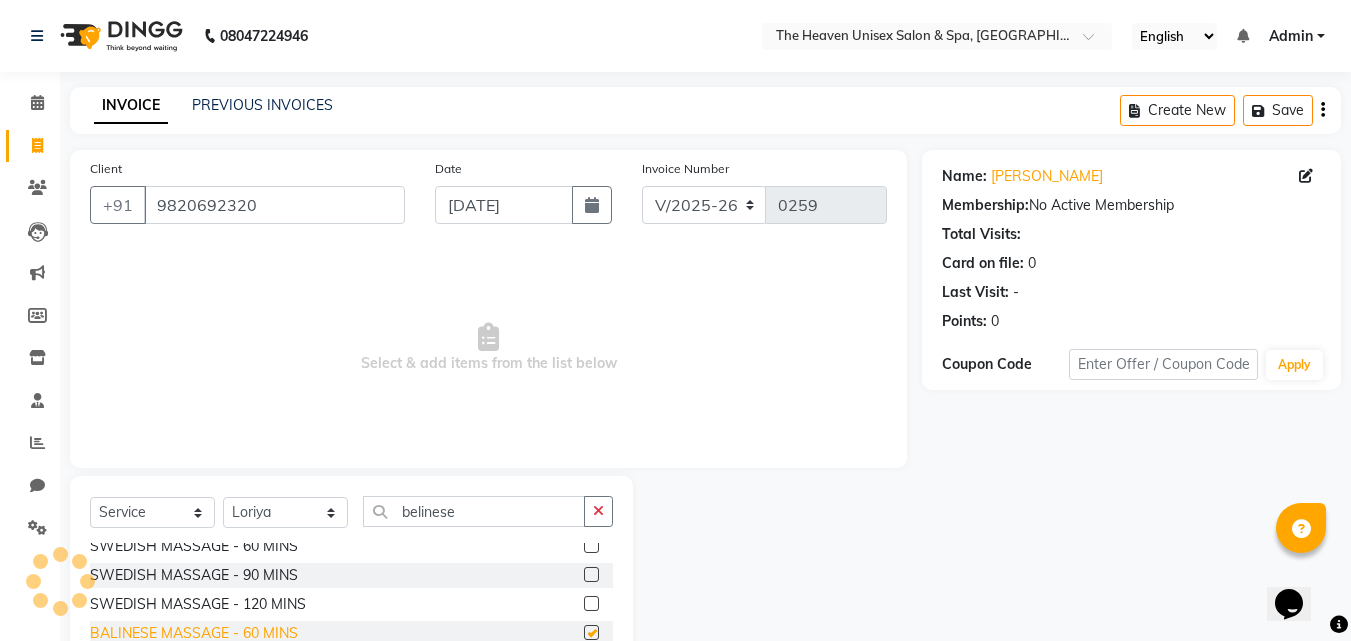 checkbox on "false" 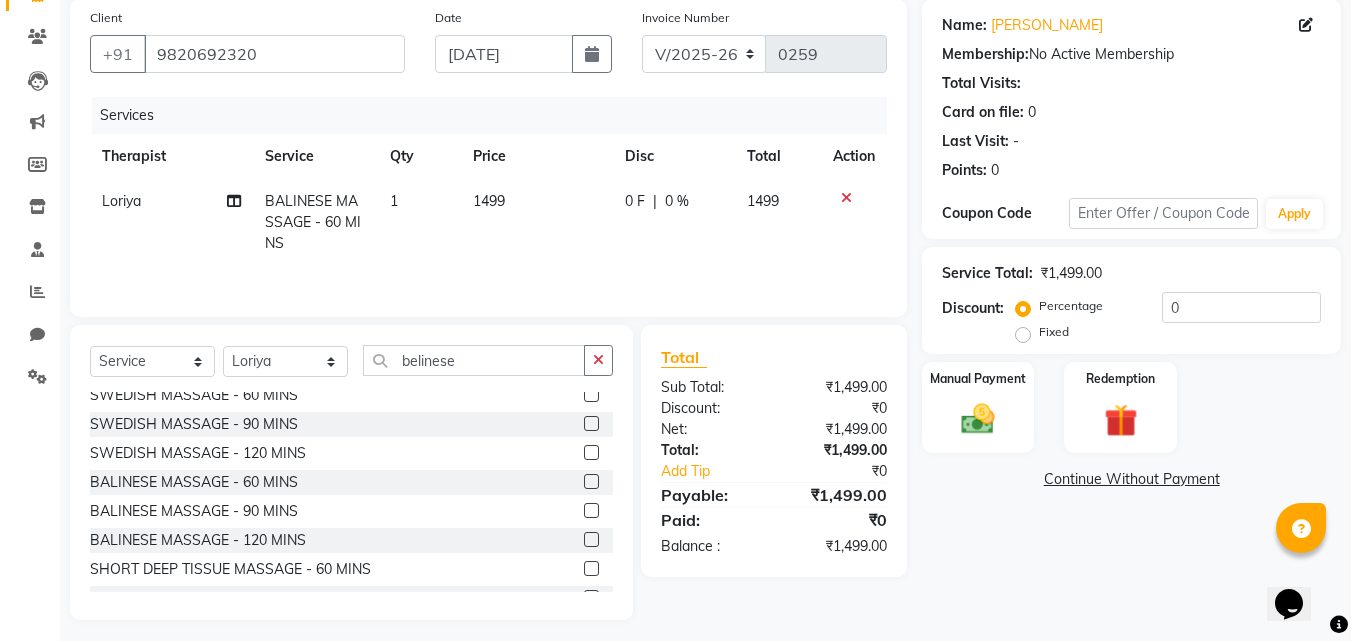 scroll, scrollTop: 160, scrollLeft: 0, axis: vertical 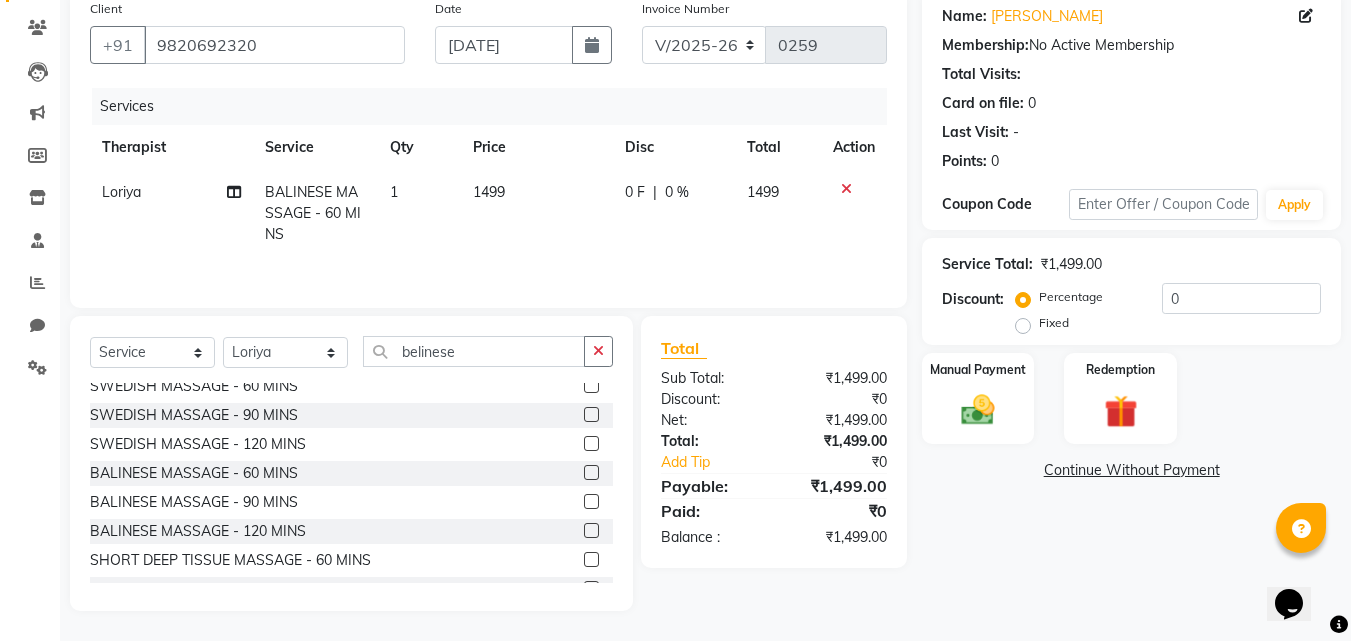 click on "0 %" 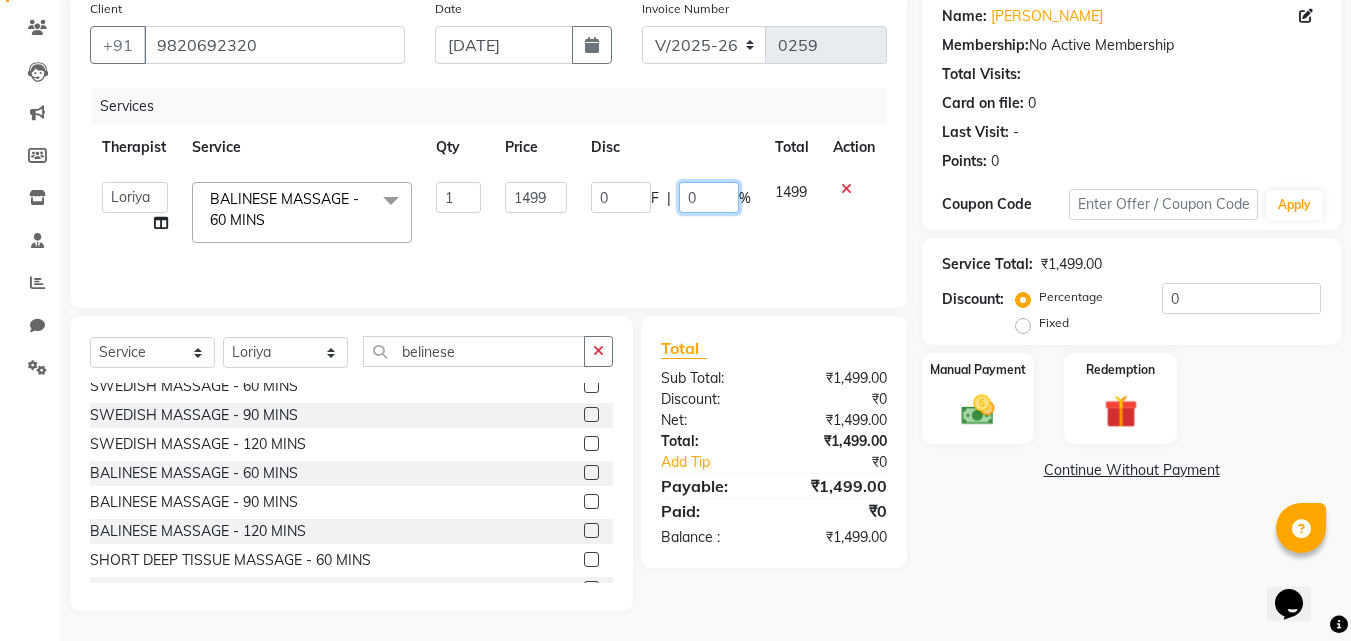 click on "0" 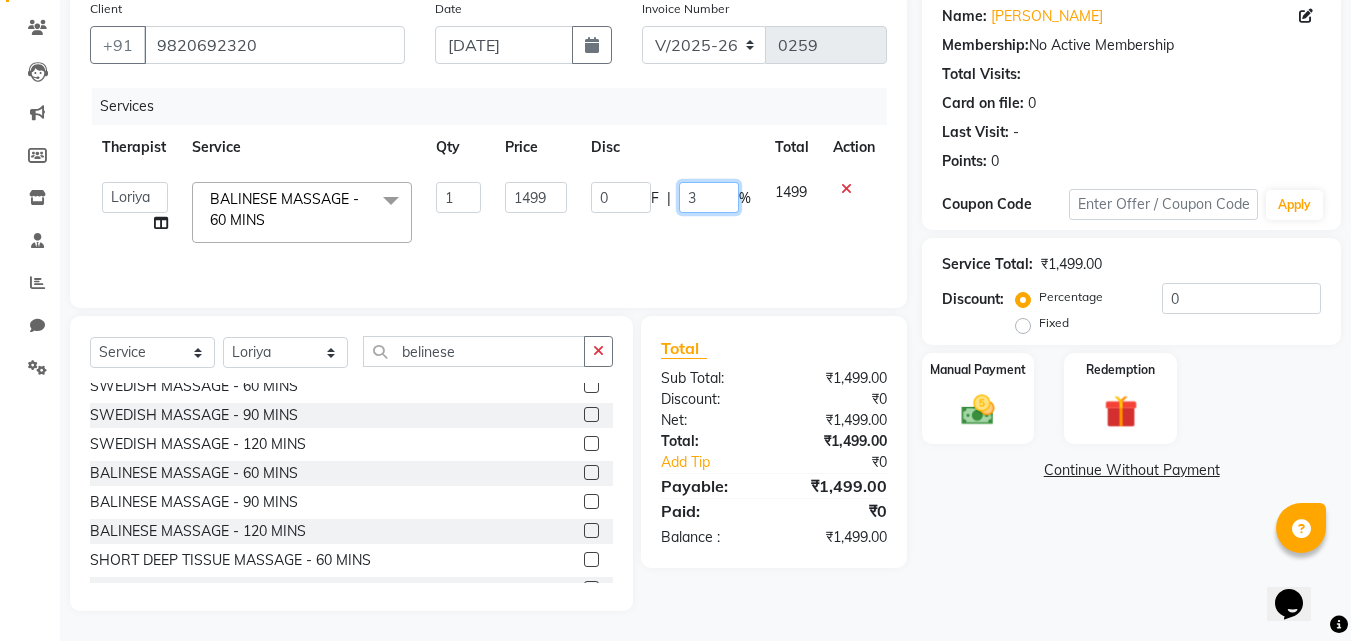type on "35" 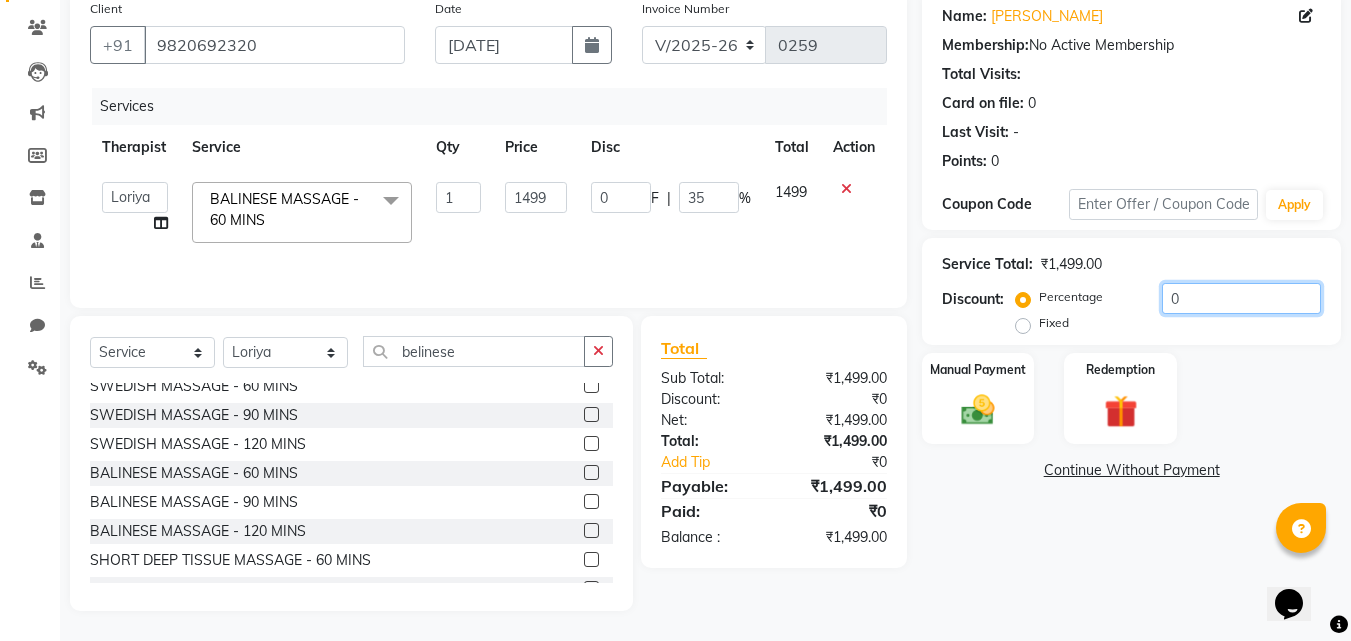 click on "0" 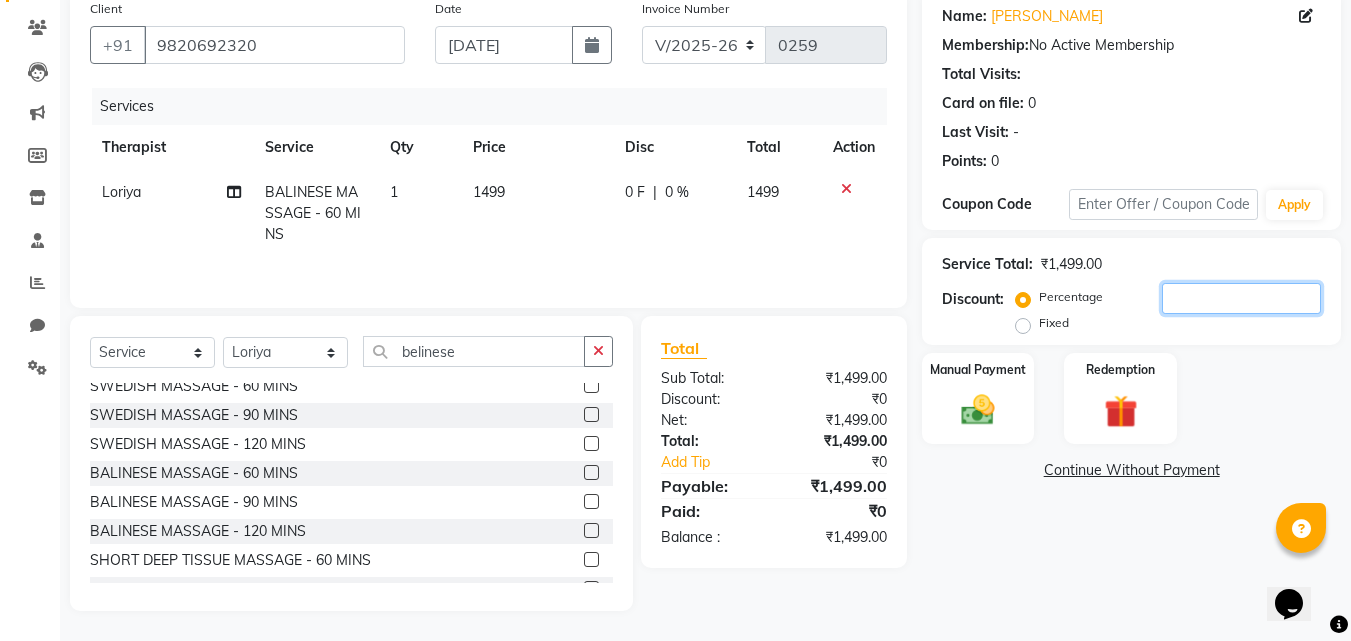 type 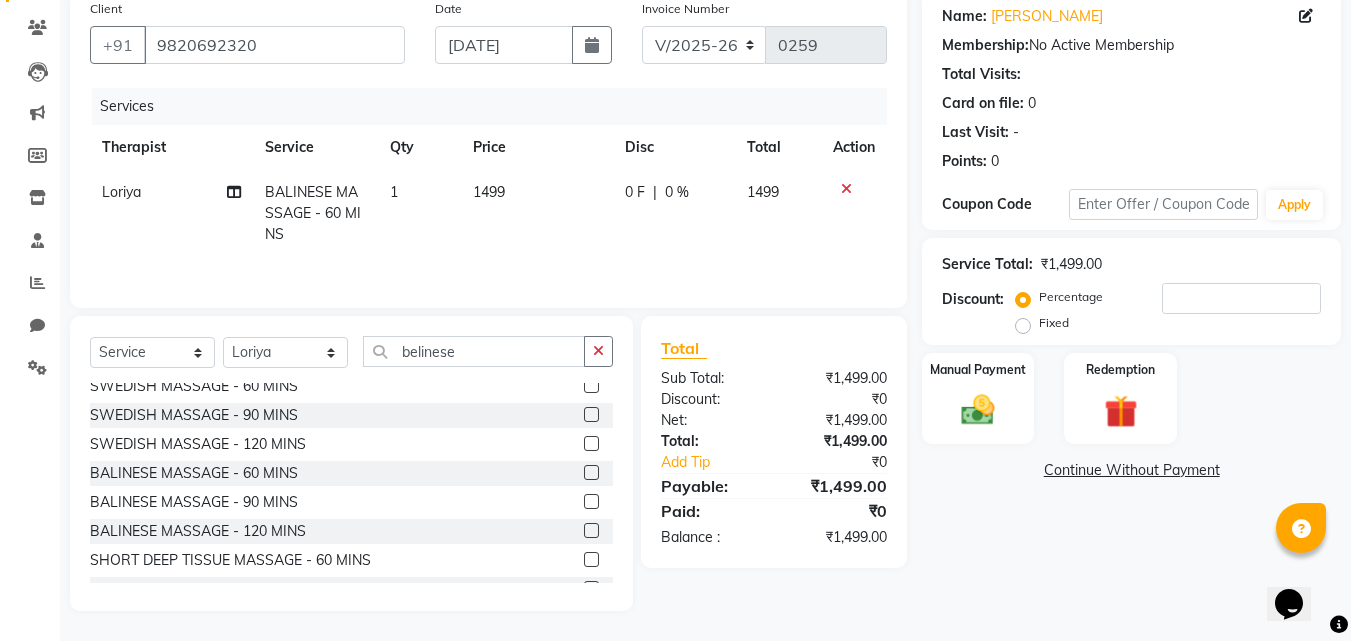 click on "Fixed" 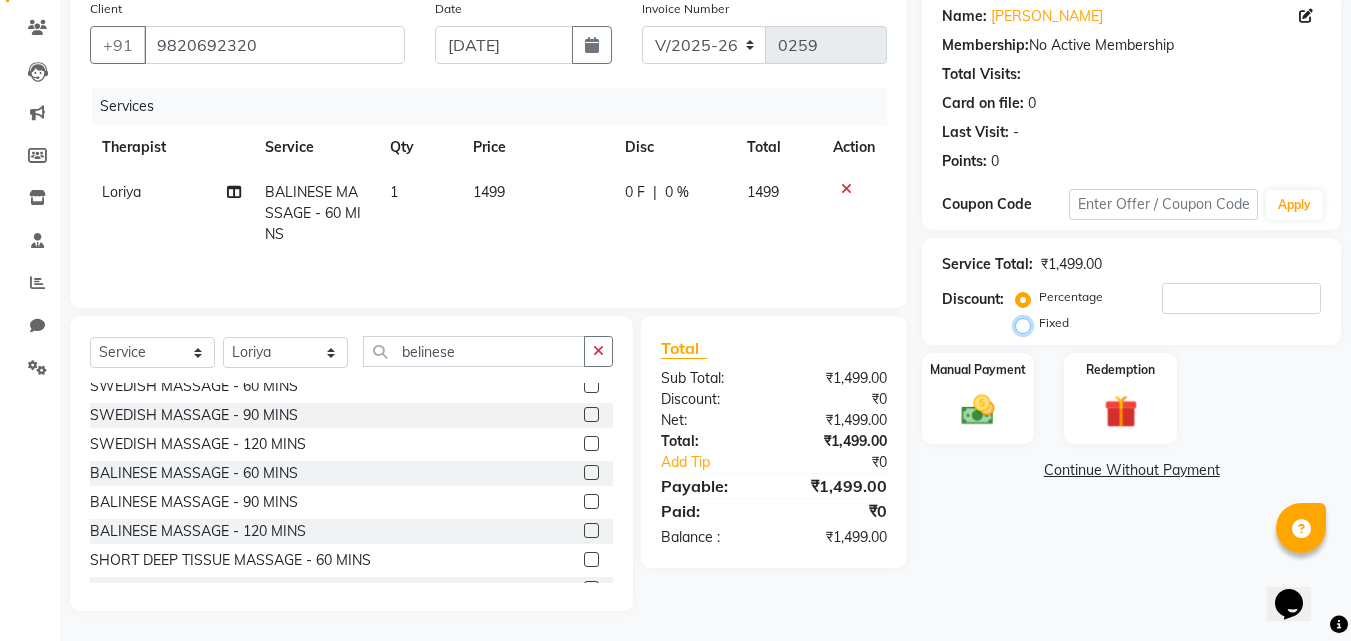 click on "Fixed" at bounding box center [1027, 323] 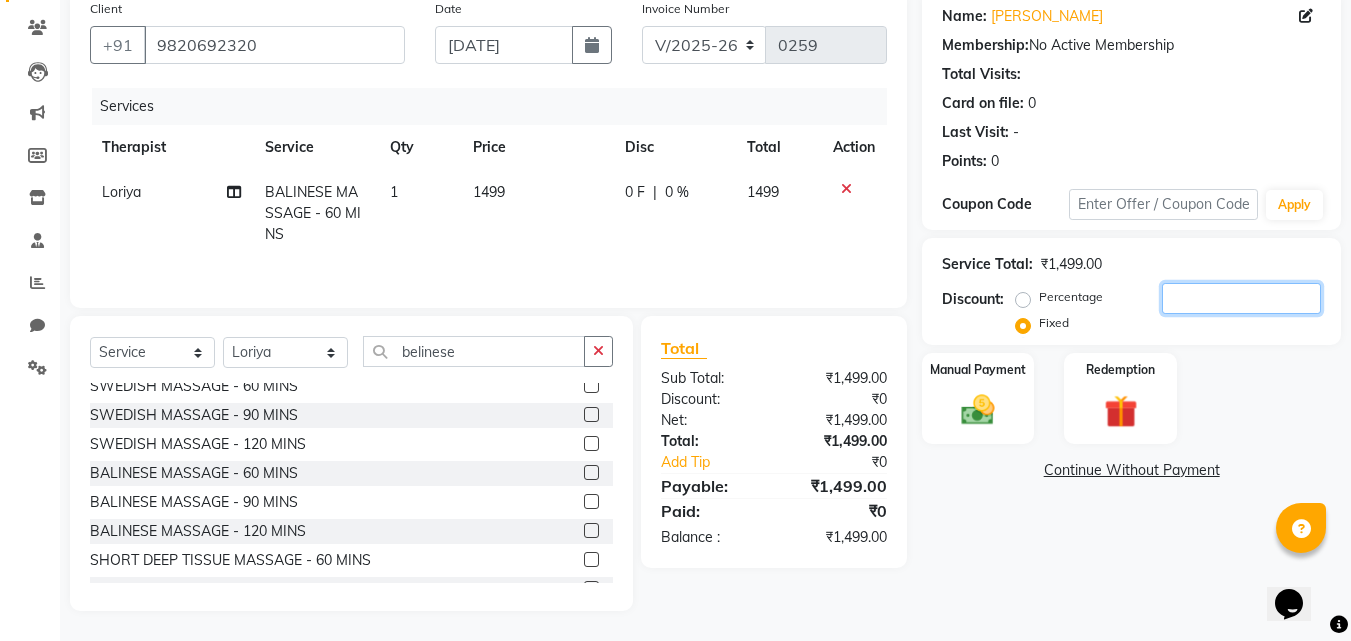 click 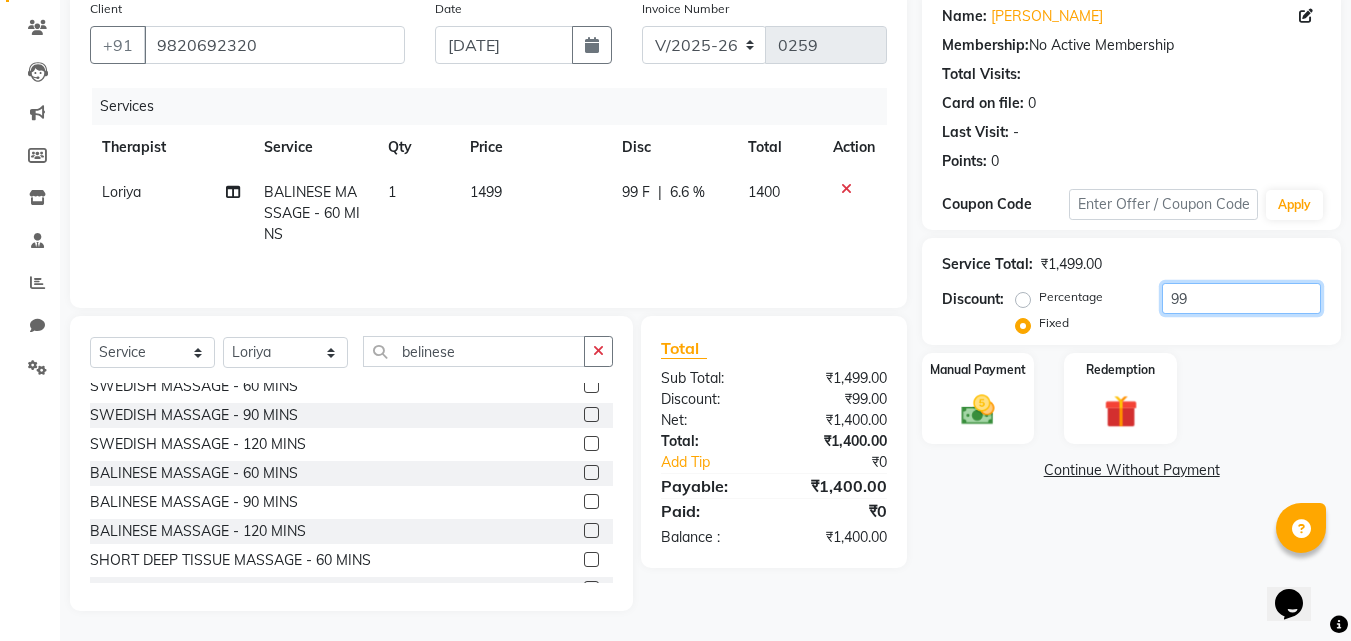 type on "9" 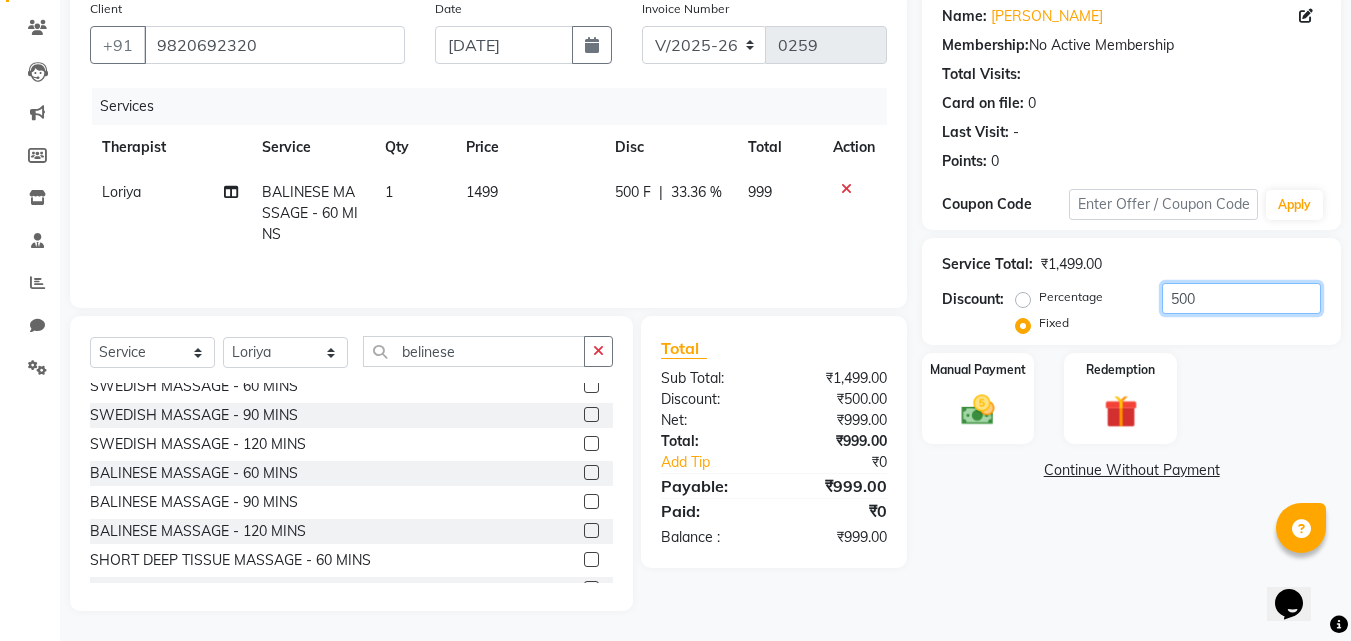 type on "500" 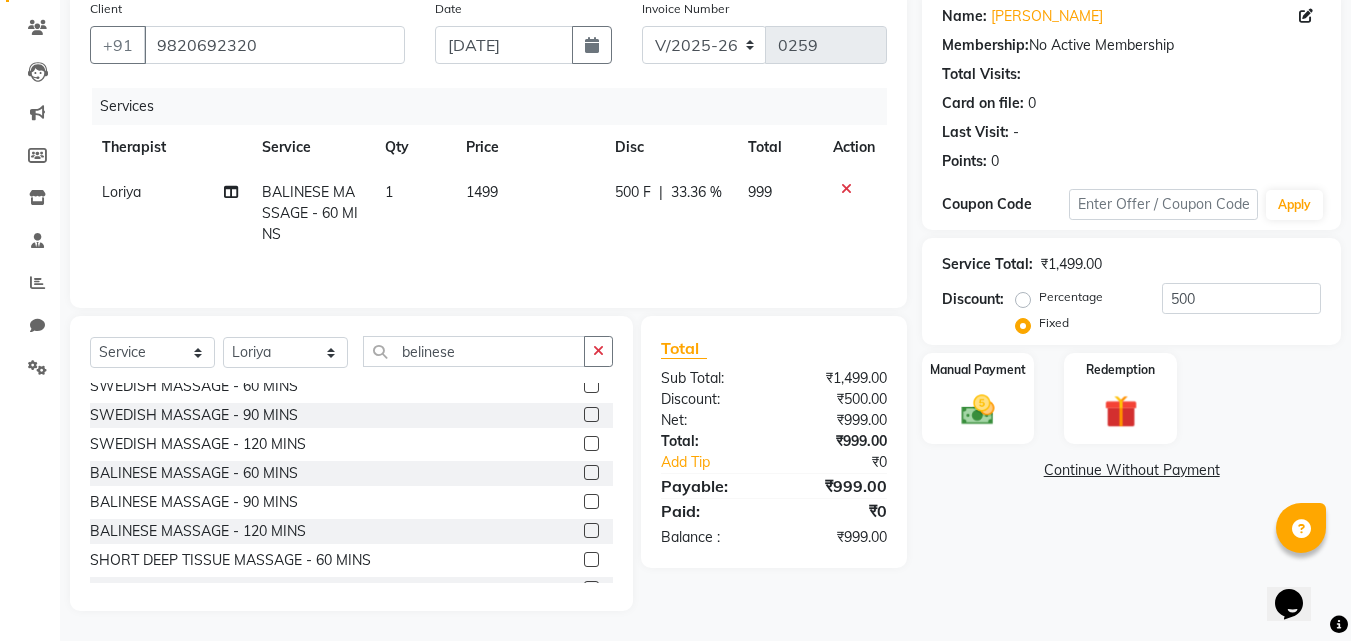 click on "33.36 %" 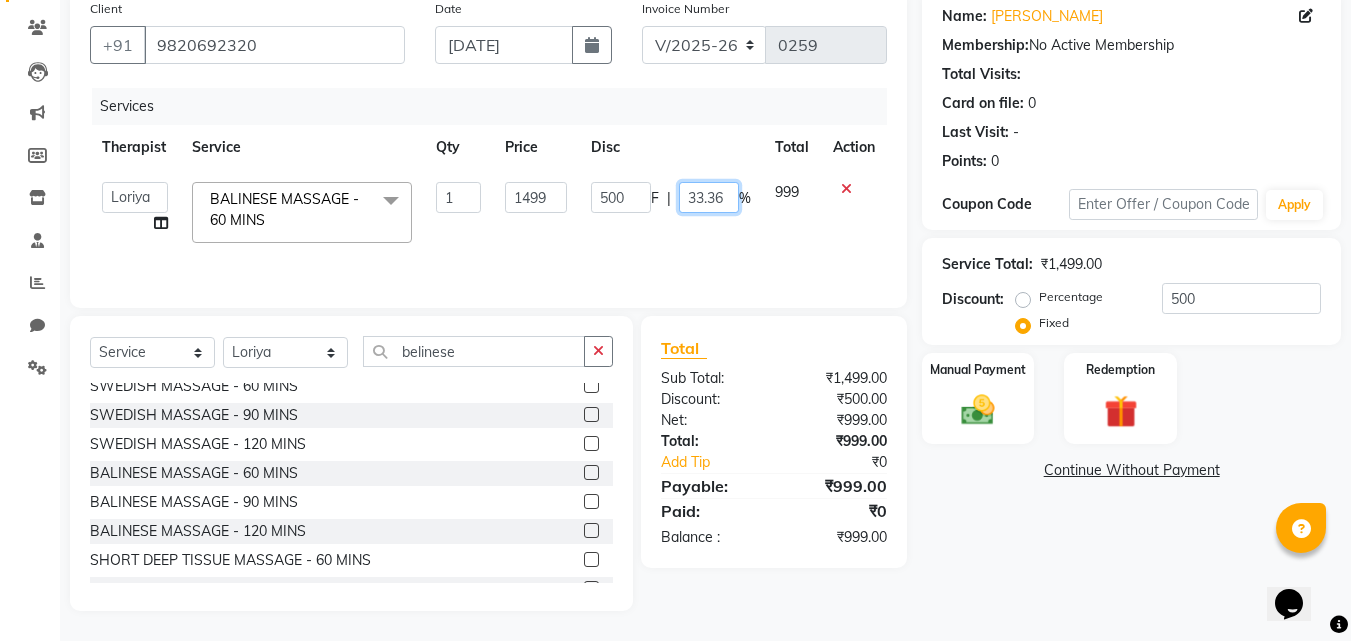 click on "33.36" 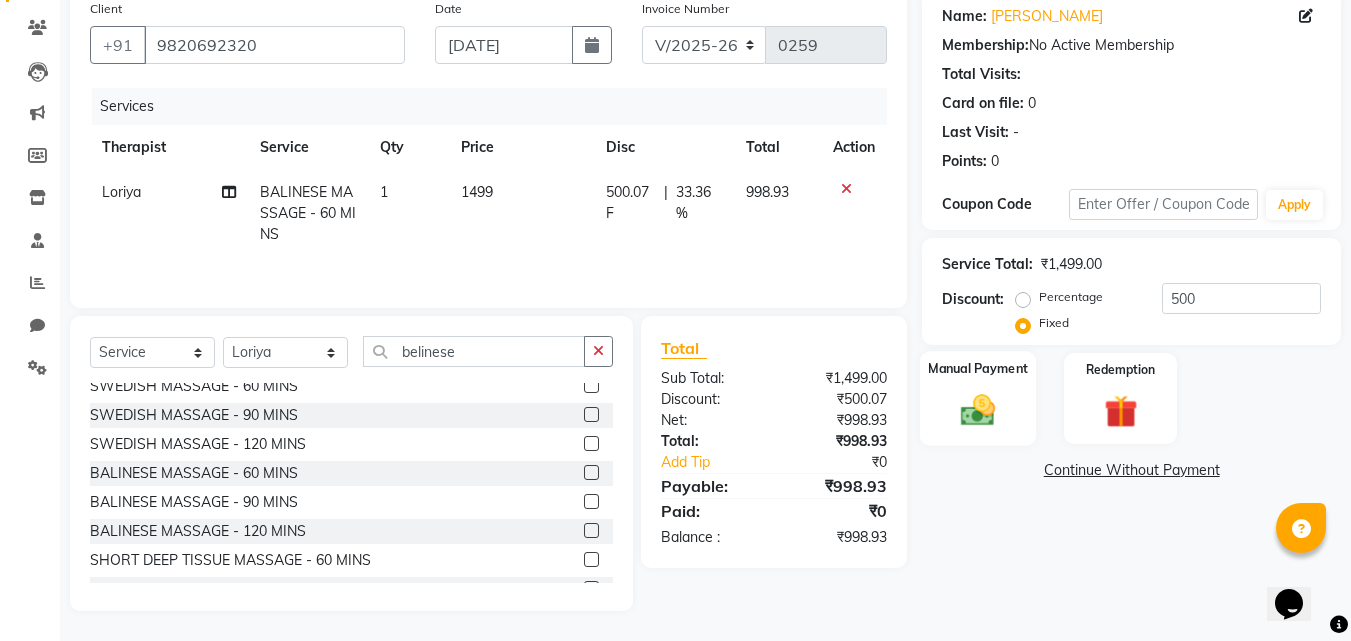click 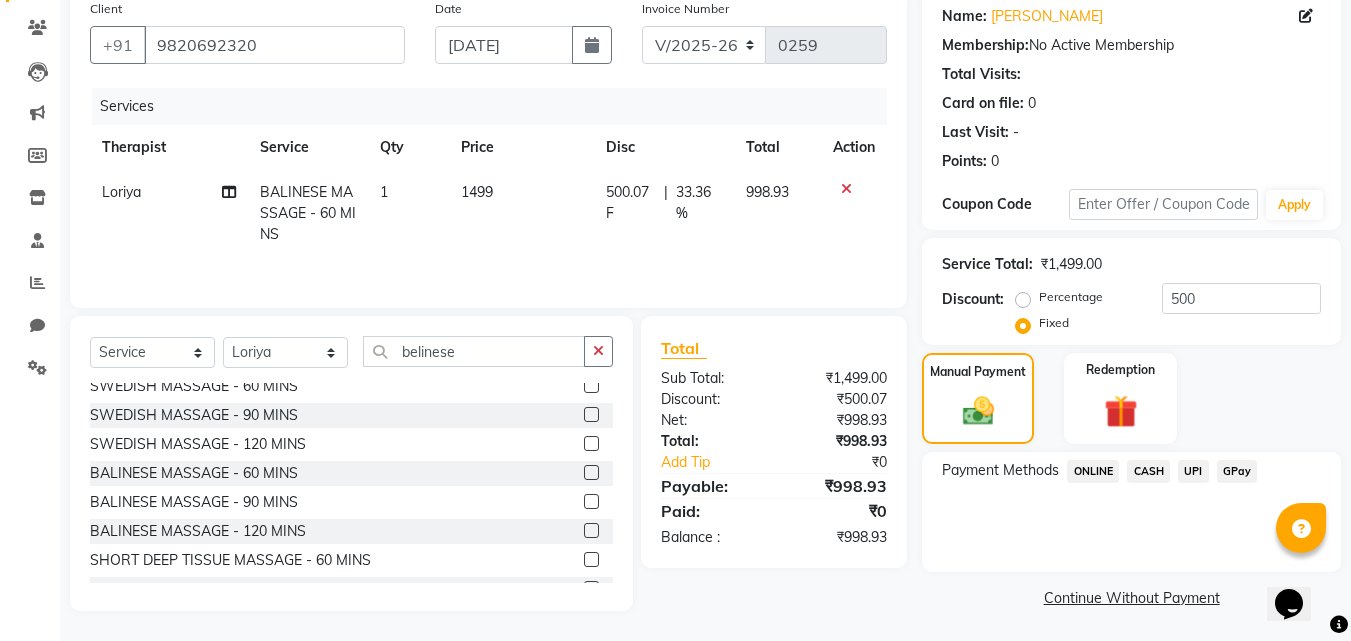 click on "GPay" 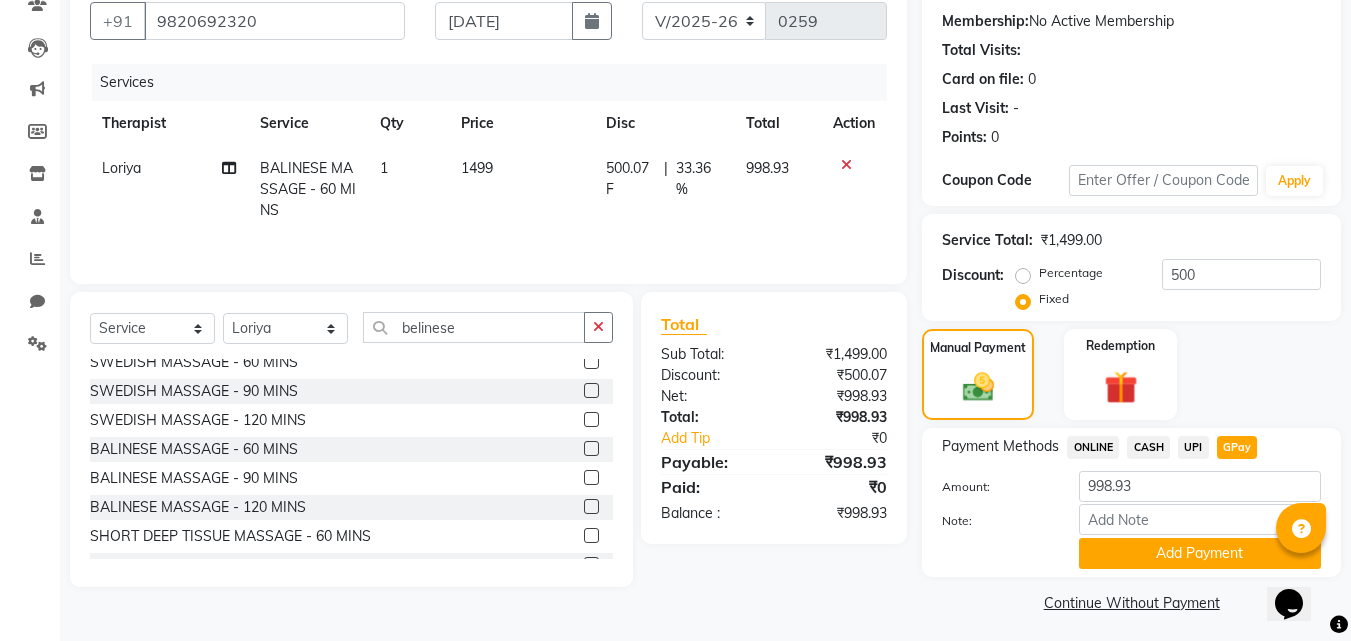 scroll, scrollTop: 191, scrollLeft: 0, axis: vertical 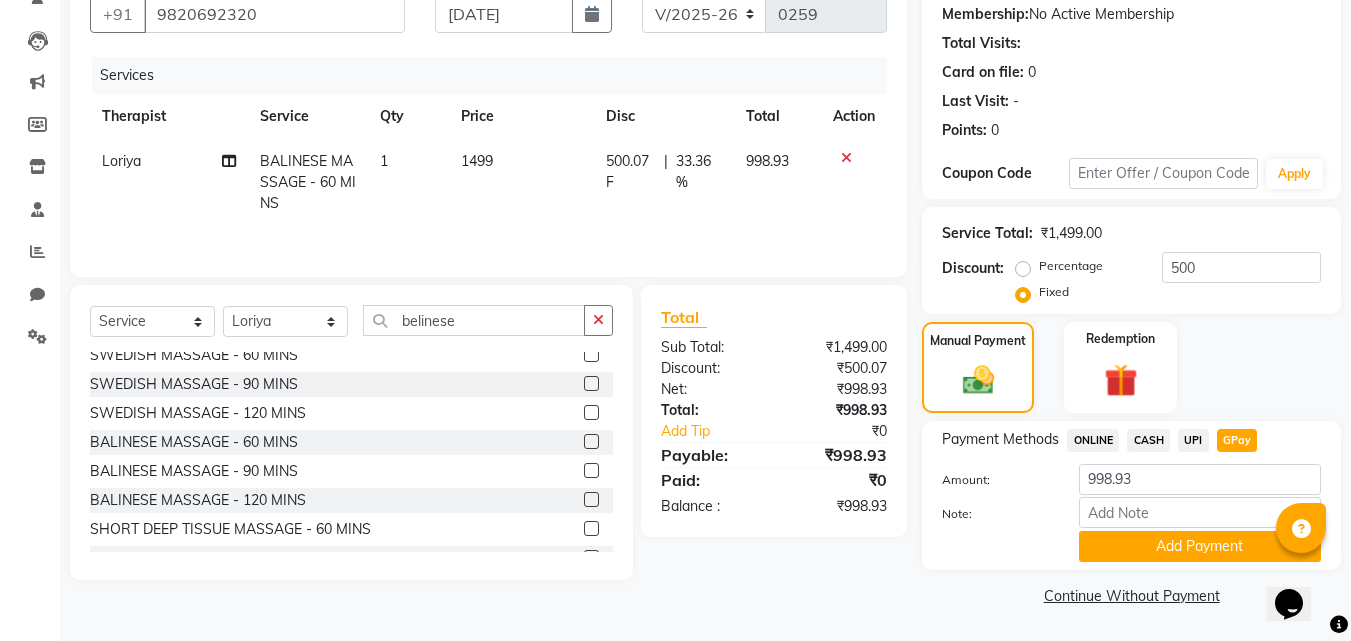 click on "UPI" 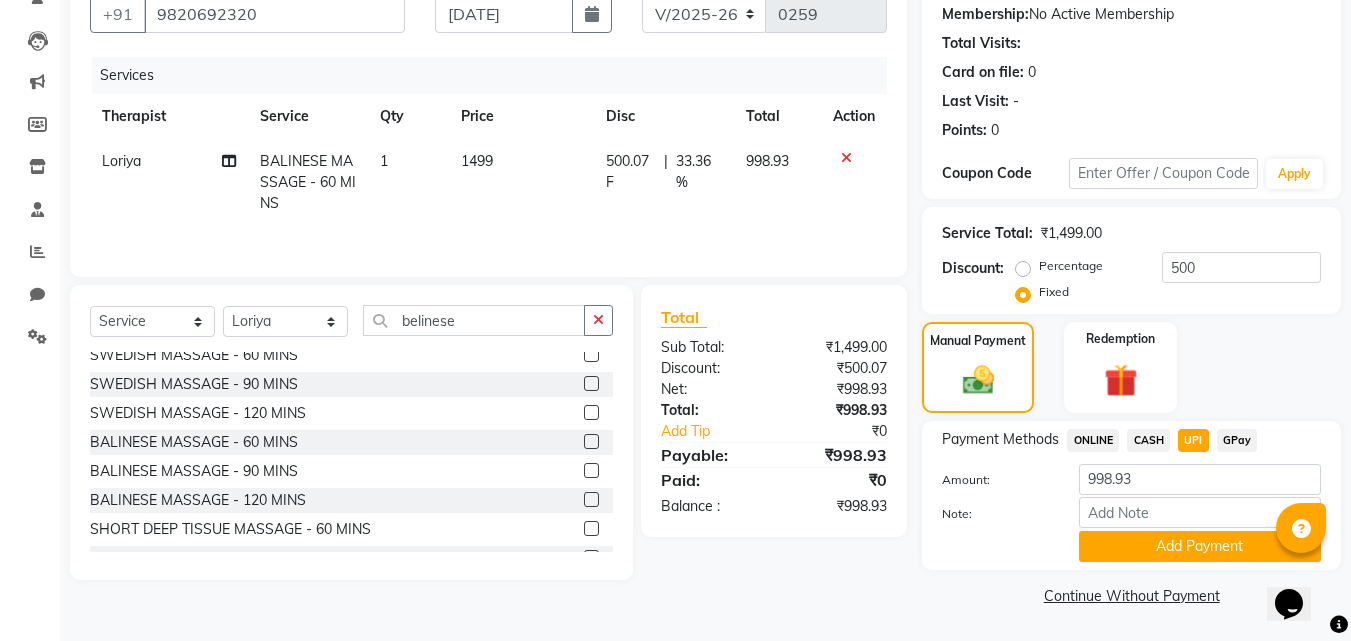 click on "Add Payment" 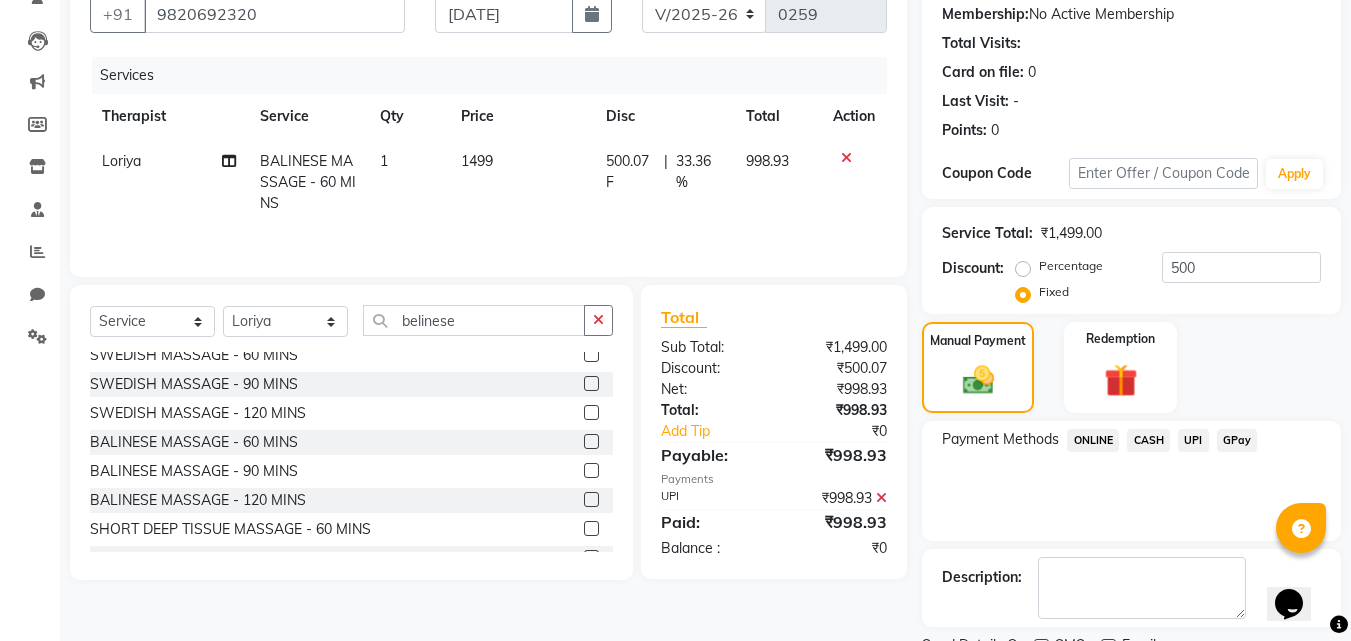 scroll, scrollTop: 275, scrollLeft: 0, axis: vertical 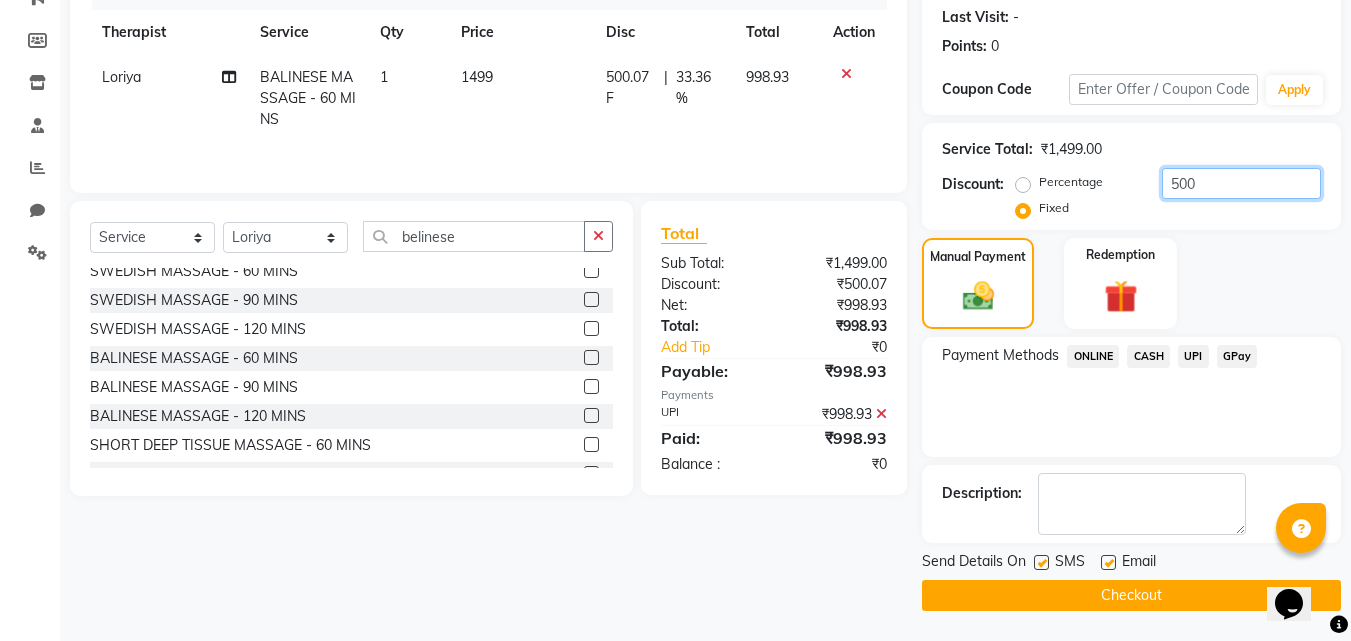 click on "500" 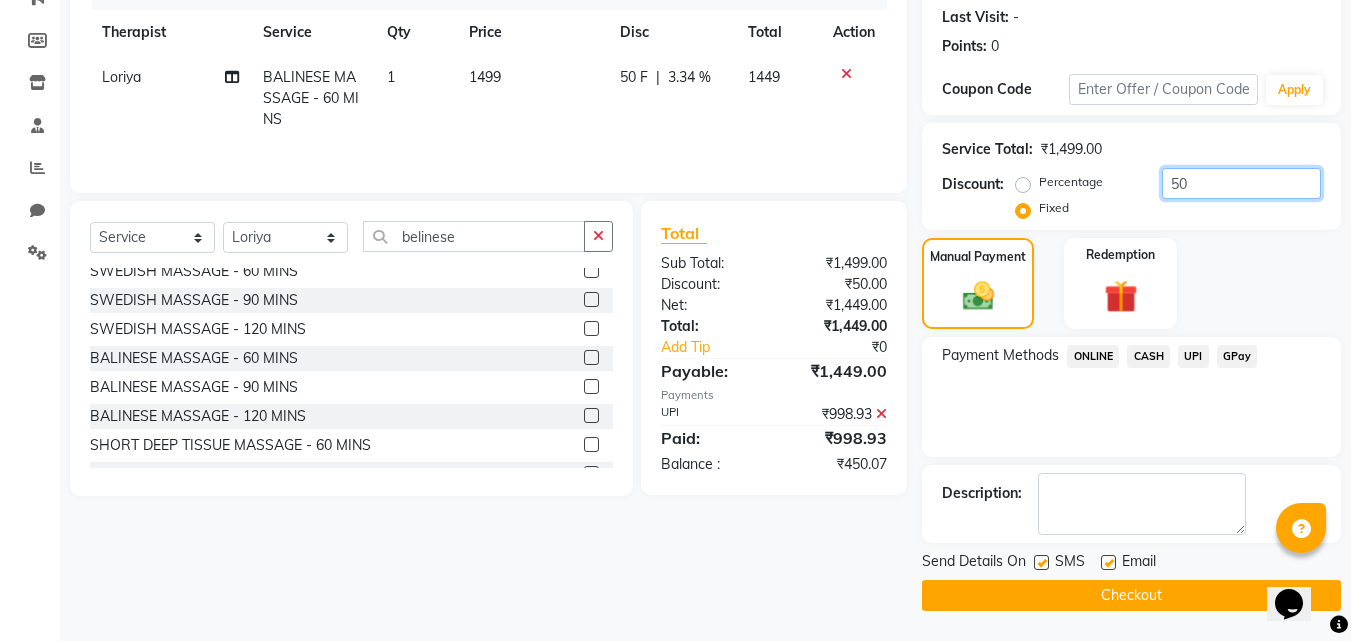 type on "5" 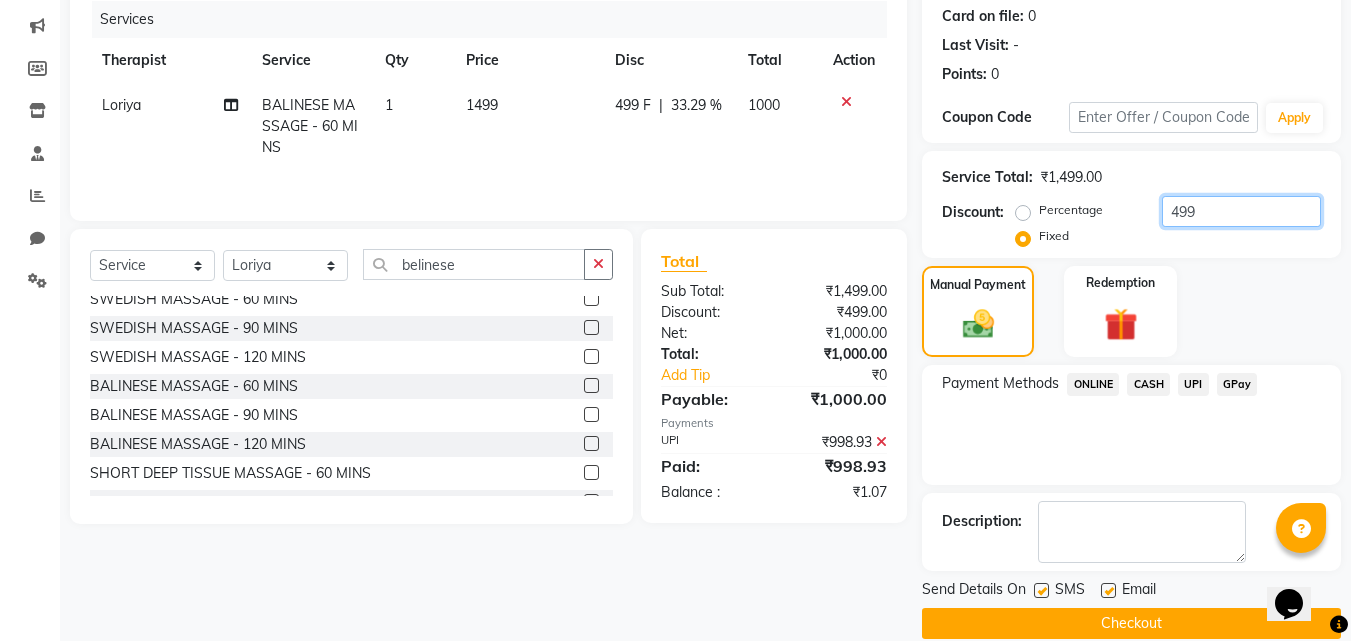 scroll, scrollTop: 275, scrollLeft: 0, axis: vertical 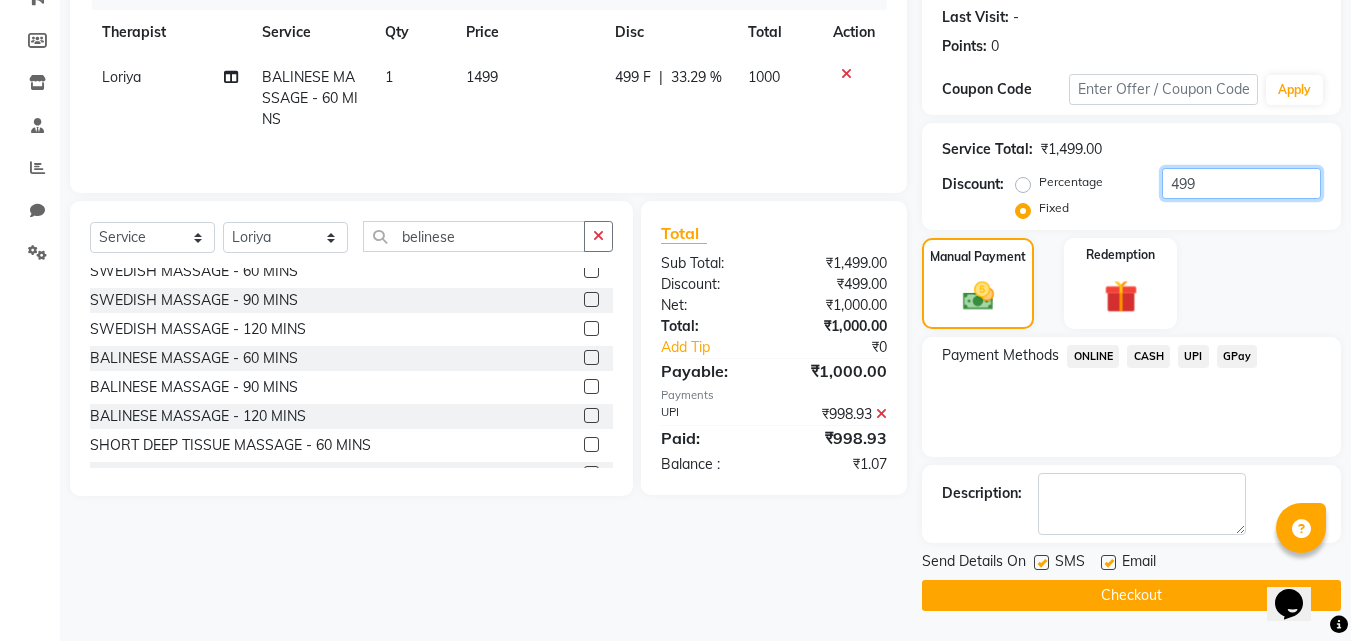 type on "499" 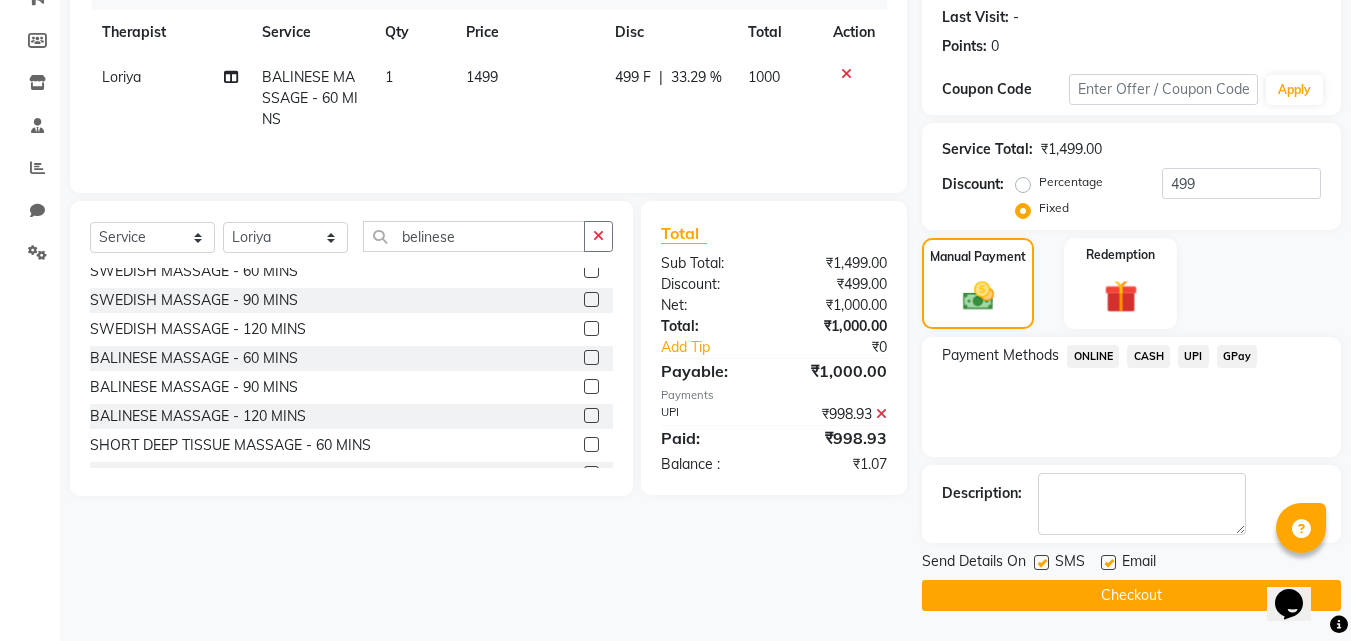 click on "Checkout" 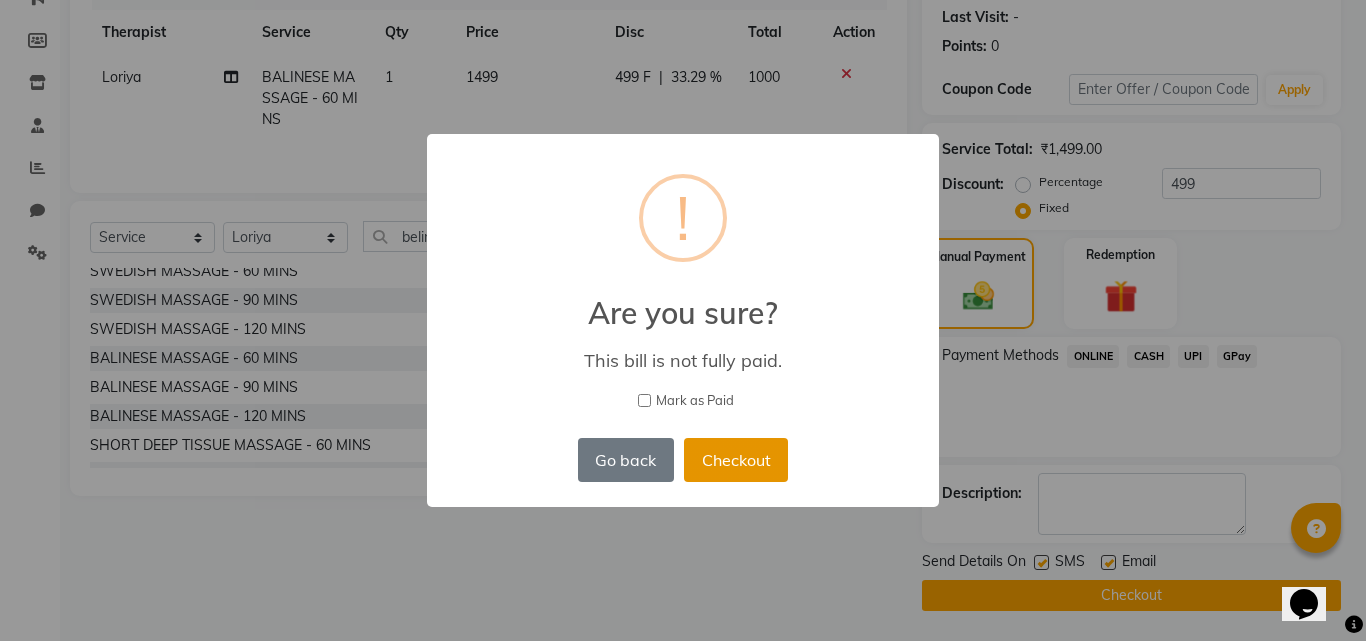 click on "Checkout" at bounding box center [736, 460] 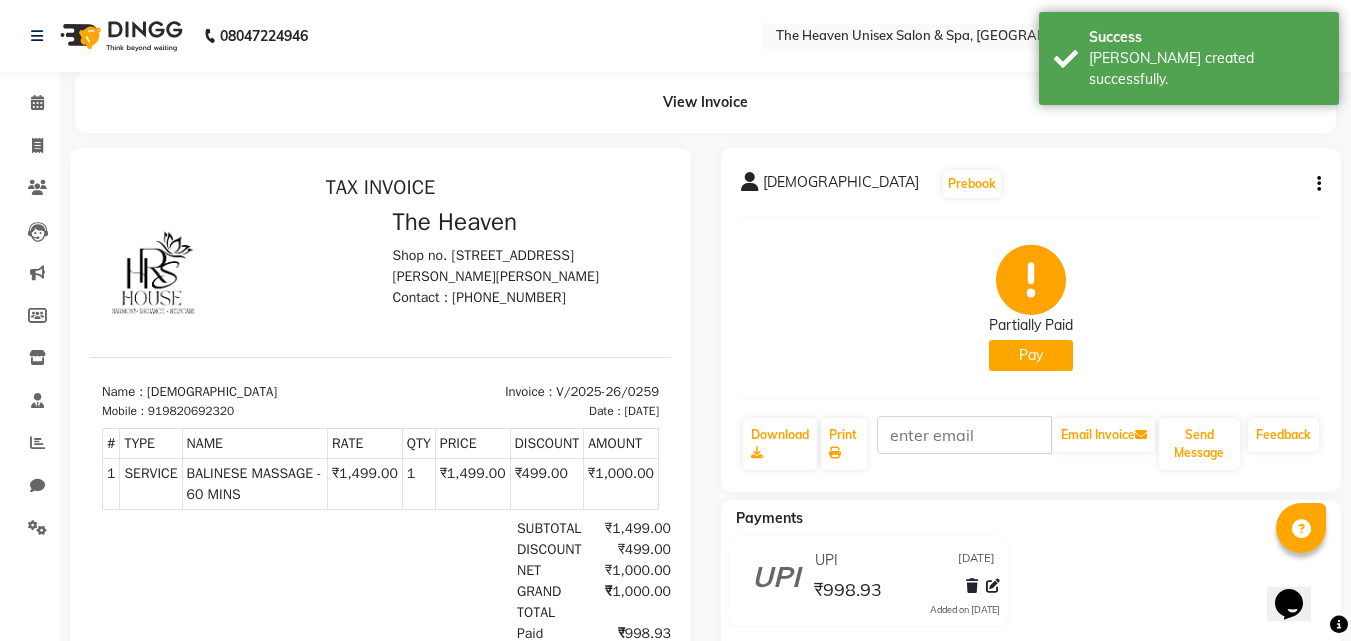 scroll, scrollTop: 0, scrollLeft: 0, axis: both 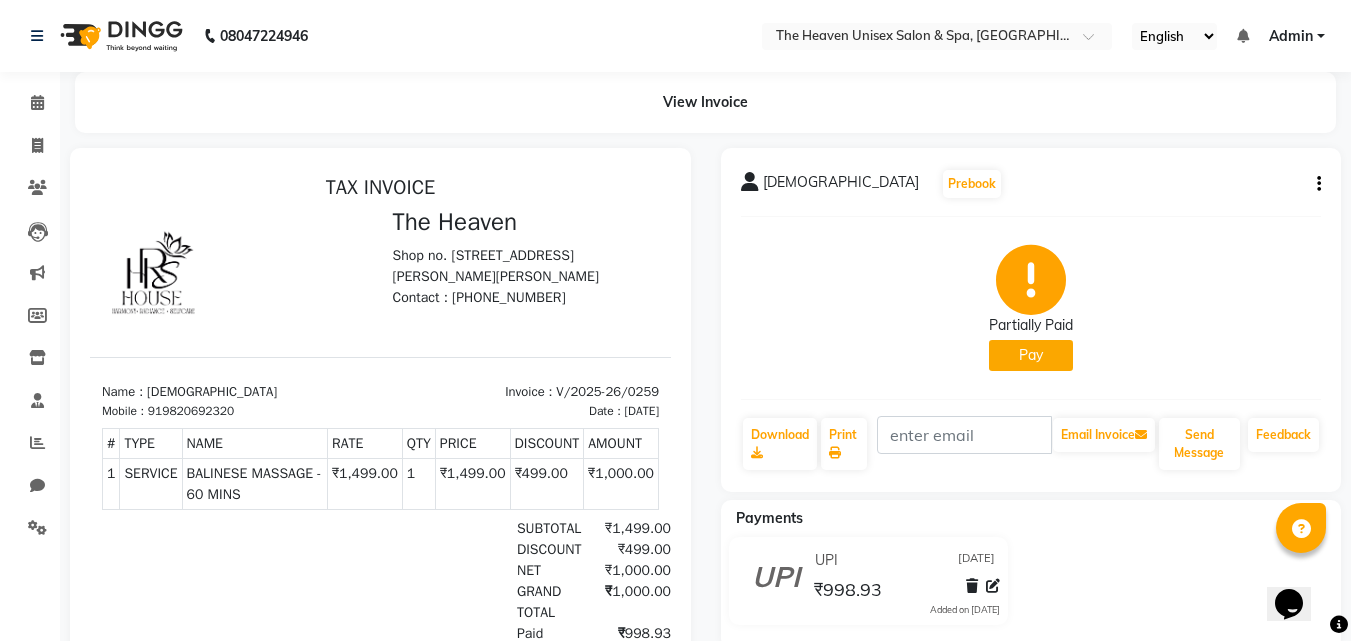click on "[PERSON_NAME]   Prebook   Partially Paid   Pay  Download  Print   Email Invoice   Send Message Feedback" 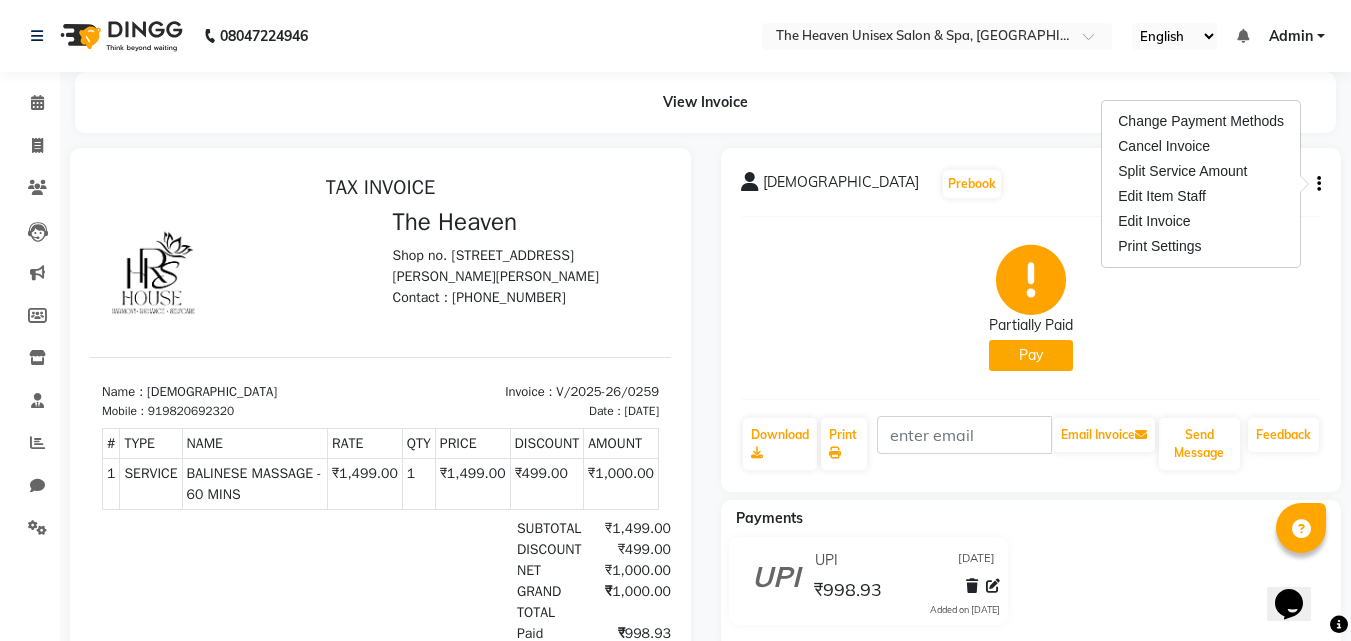 click on "View Invoice" 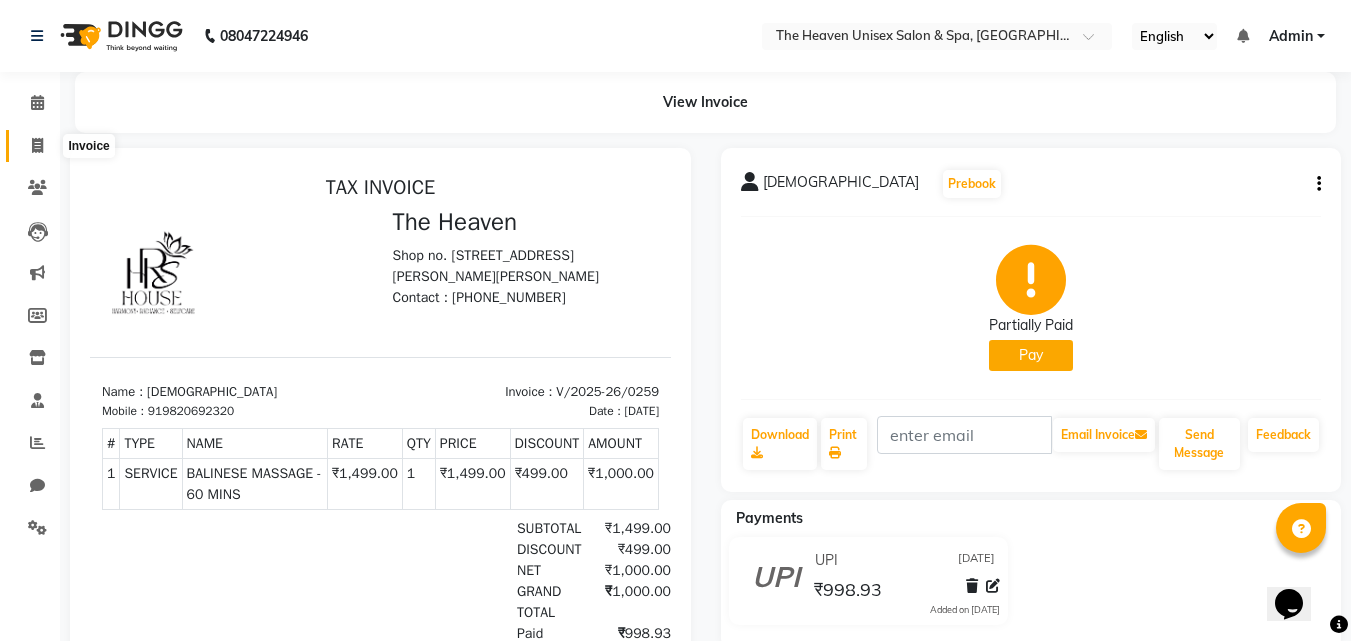 click 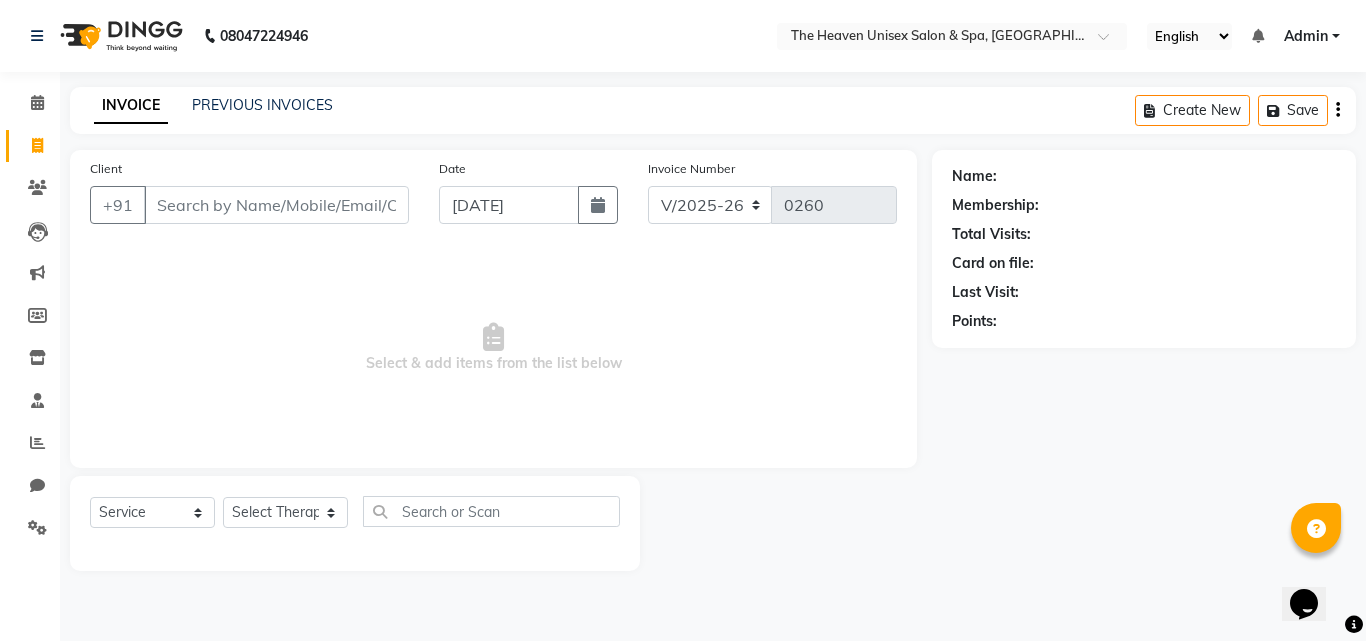 click on "Client" at bounding box center (276, 205) 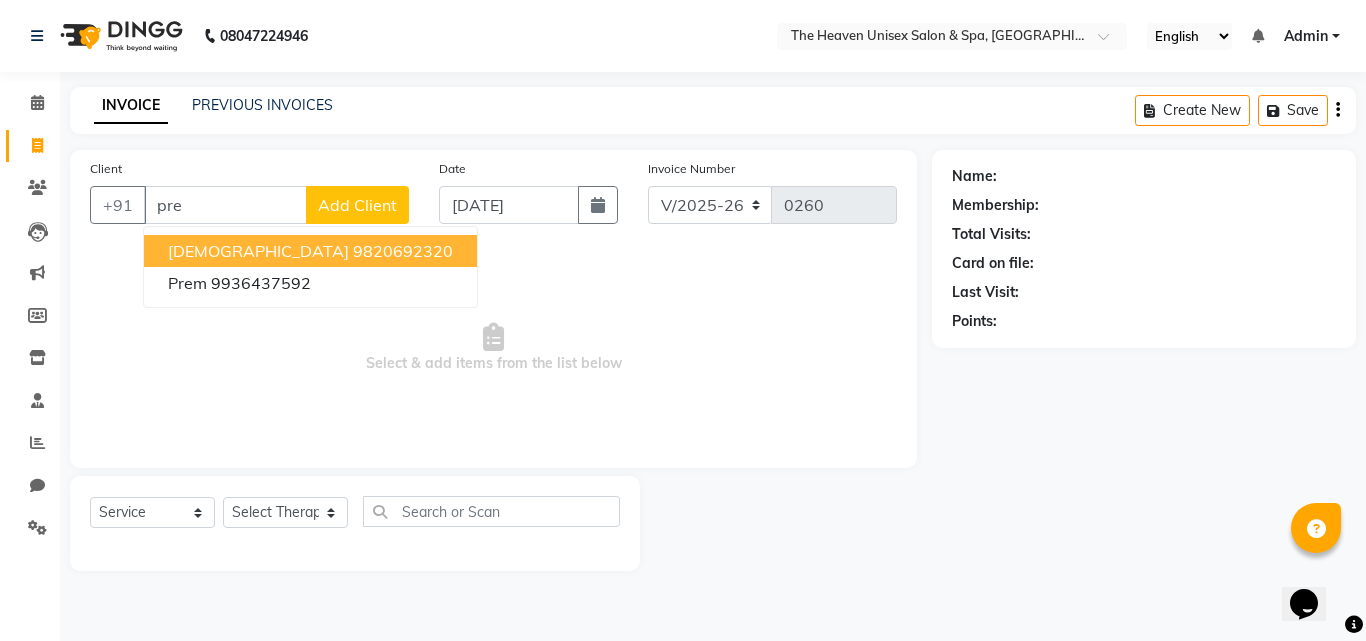 click on "[DEMOGRAPHIC_DATA]" at bounding box center (258, 251) 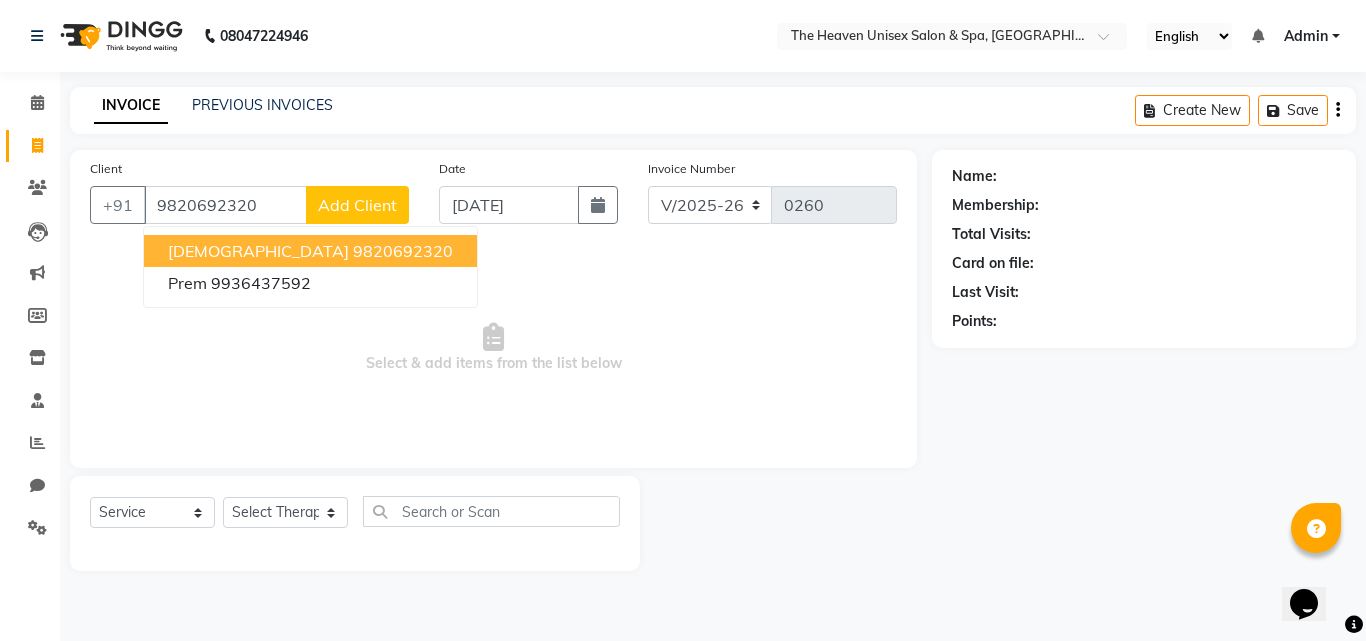 type on "9820692320" 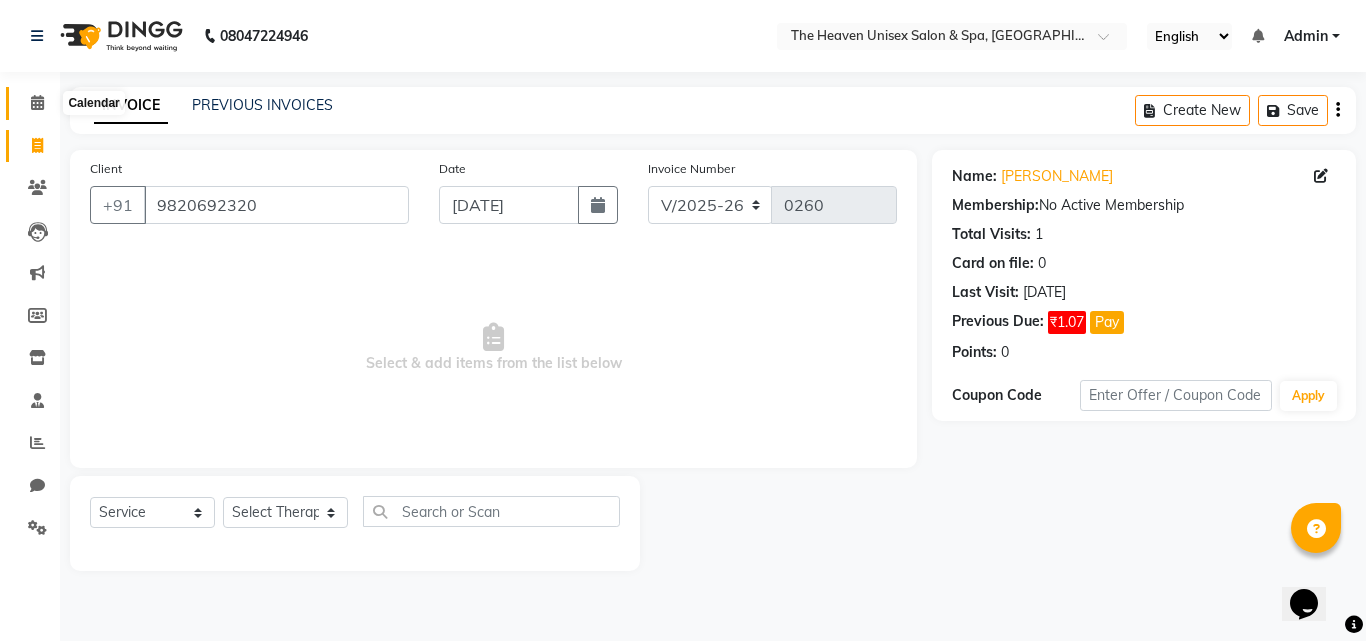 click 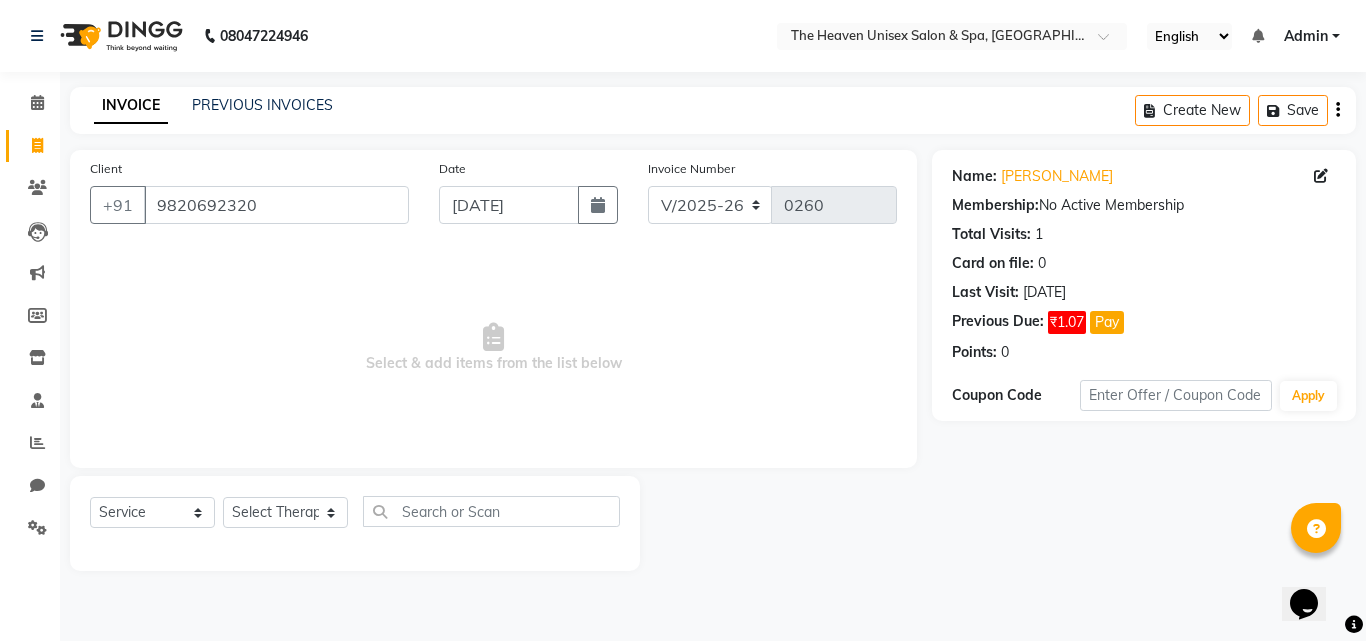 click on "Client [PHONE_NUMBER]" 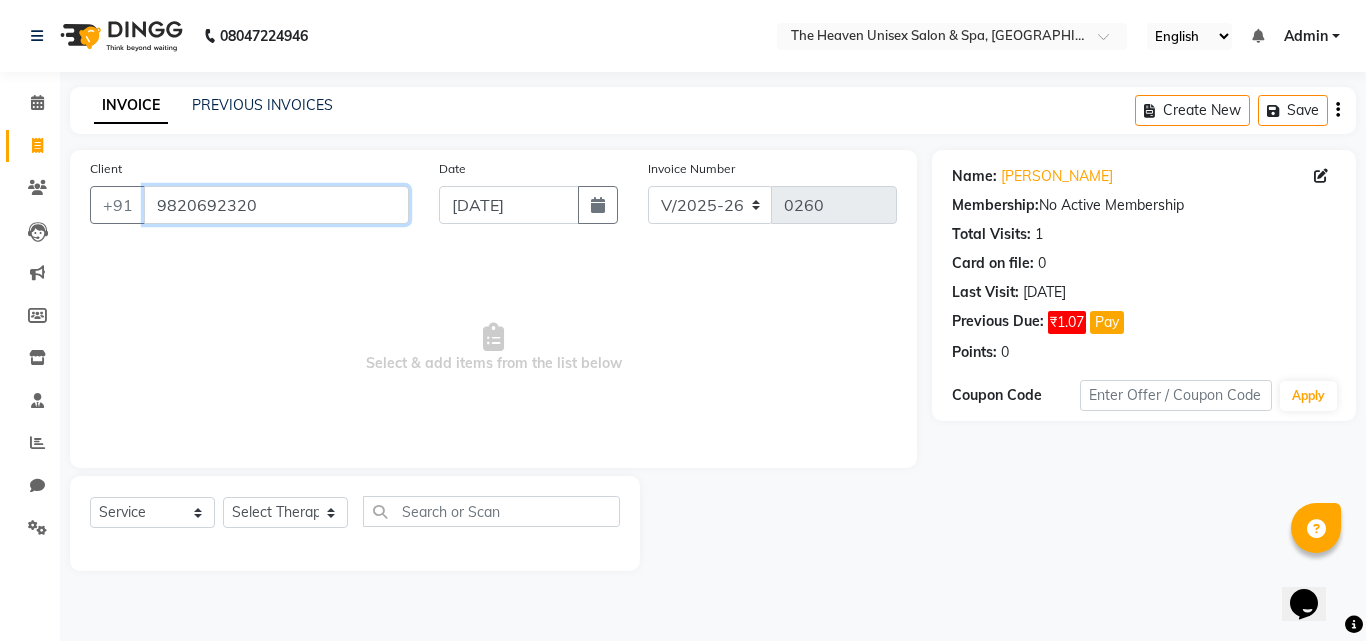 click on "9820692320" at bounding box center (276, 205) 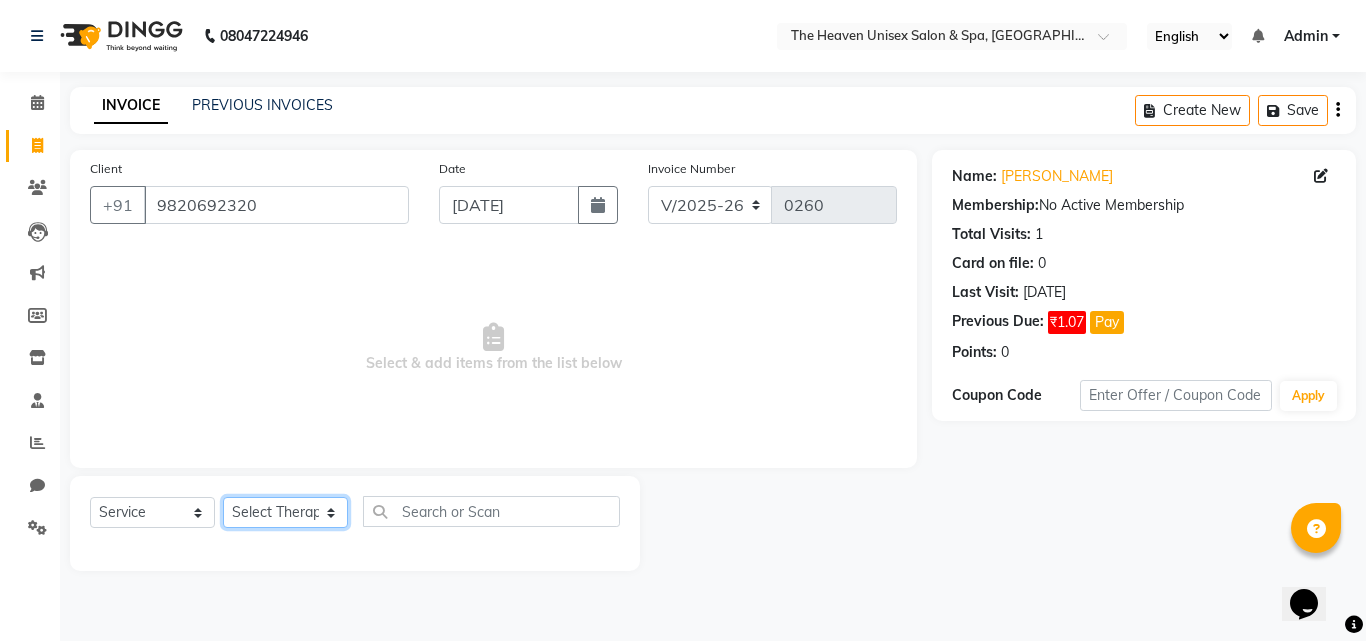 click on "Select Therapist [PERSON_NAME] [PERSON_NAME]  HRS House [PERSON_NAME] [PERSON_NAME] messy [PERSON_NAME] [PERSON_NAME]" 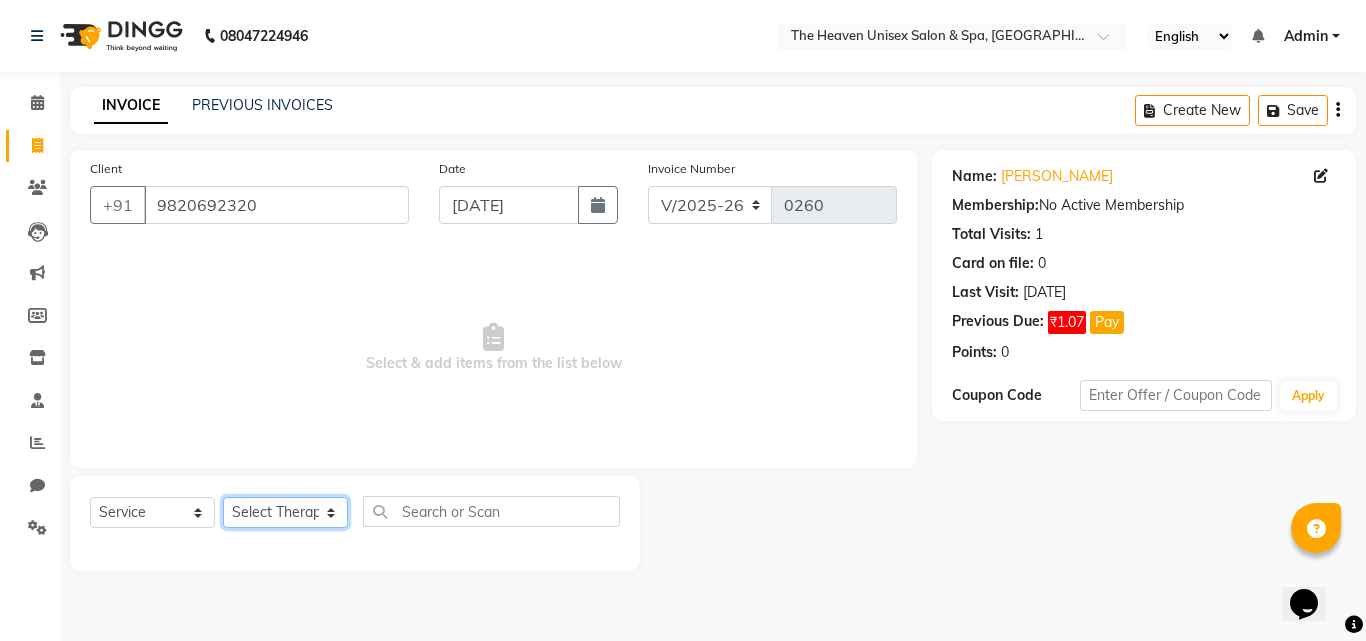 select on "82833" 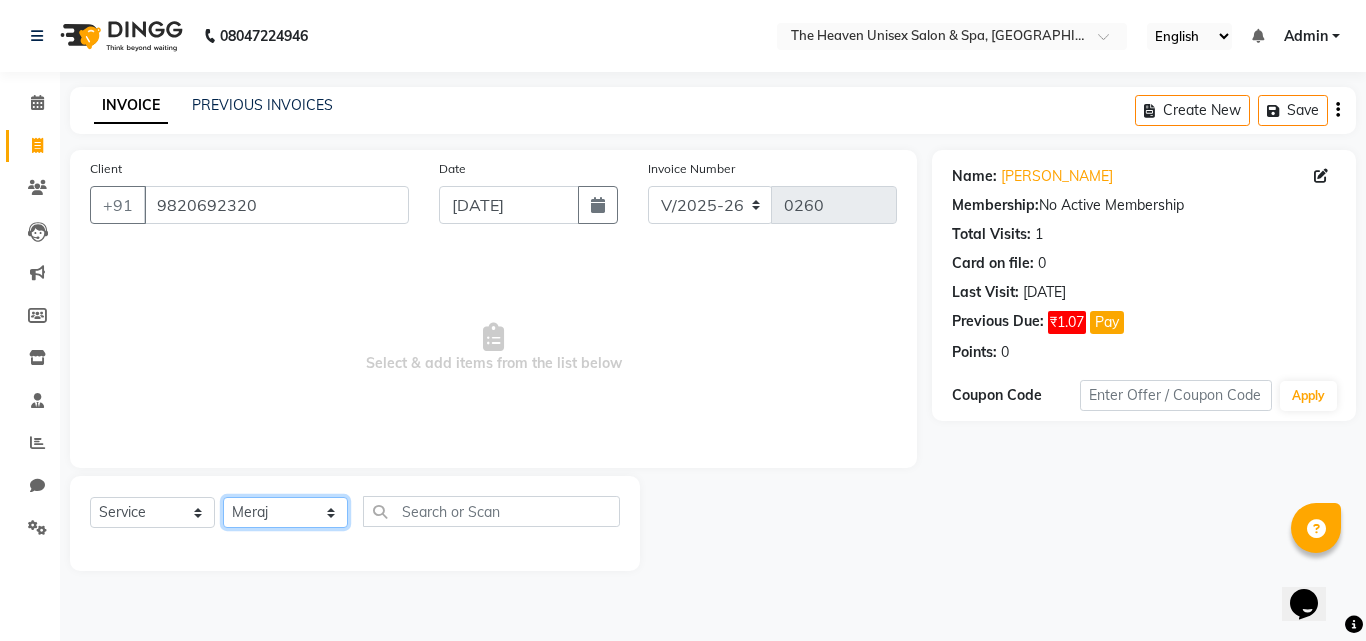 click on "Select Therapist [PERSON_NAME] [PERSON_NAME]  HRS House [PERSON_NAME] [PERSON_NAME] messy [PERSON_NAME] [PERSON_NAME]" 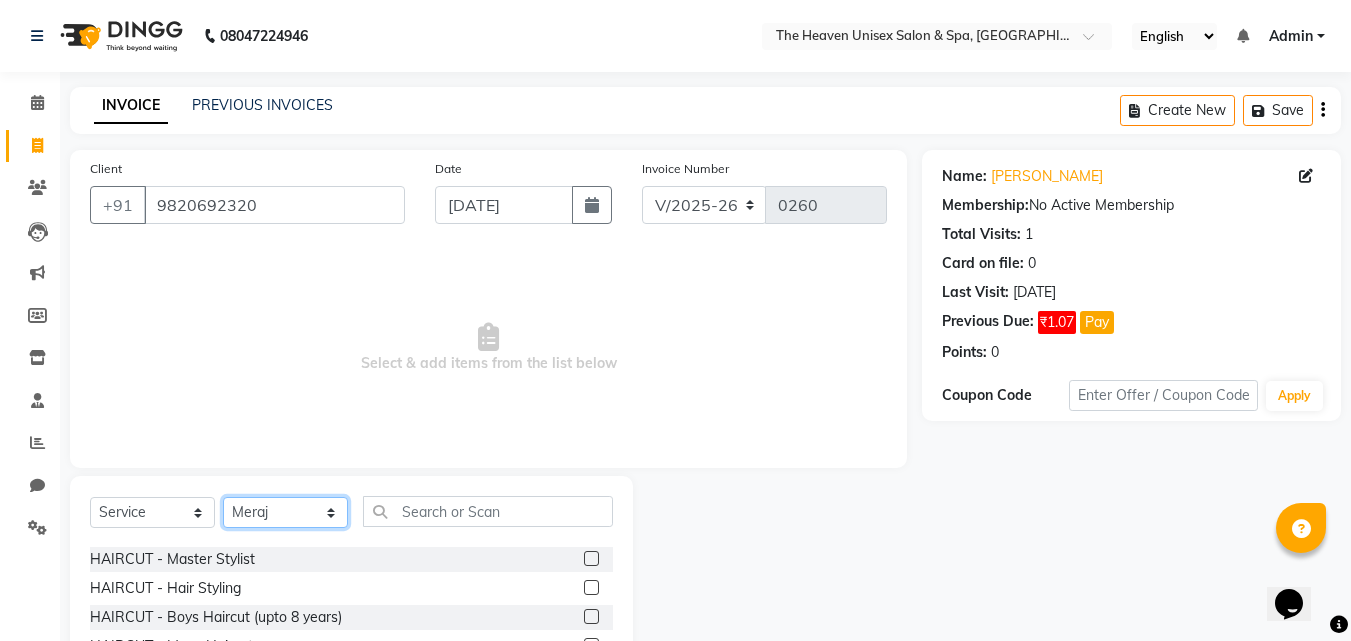 scroll, scrollTop: 100, scrollLeft: 0, axis: vertical 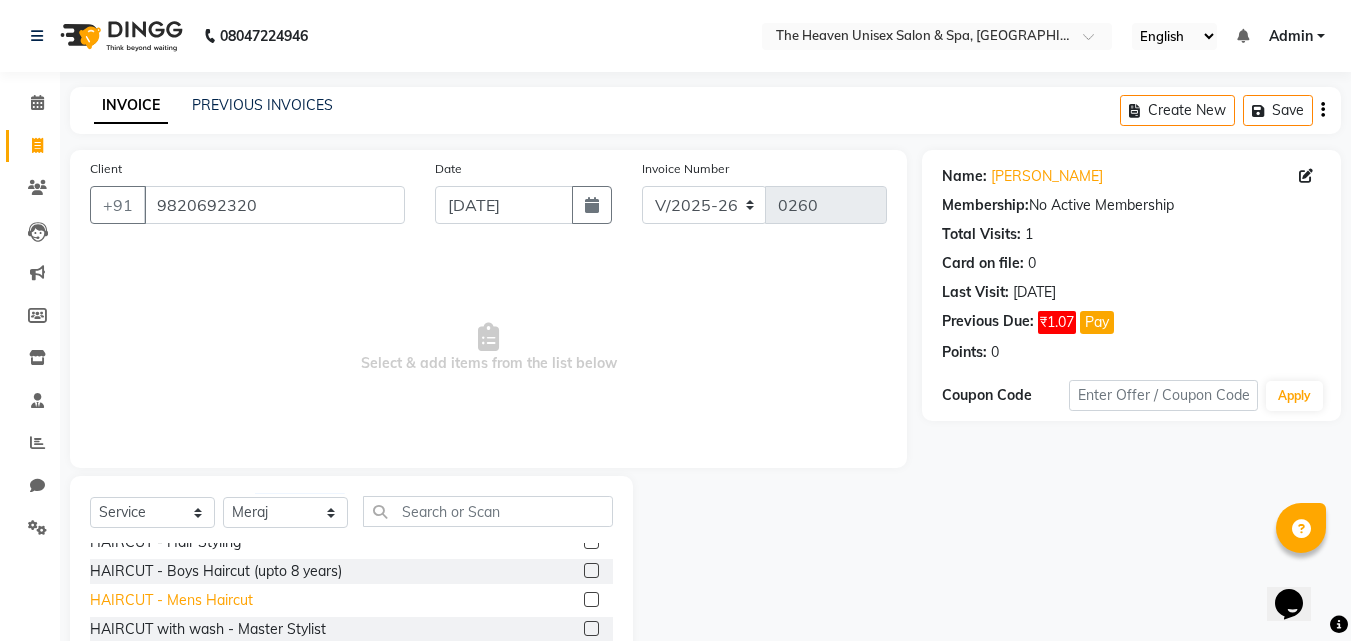 click on "HAIRCUT - Mens Haircut" 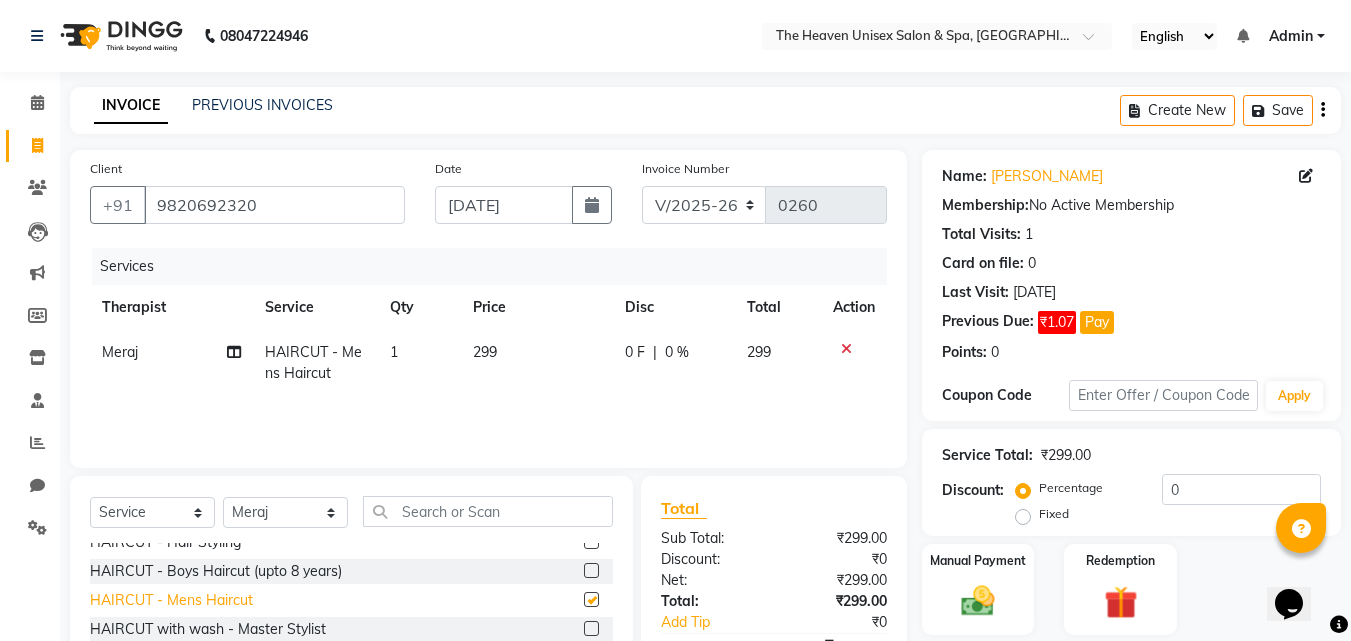 checkbox on "false" 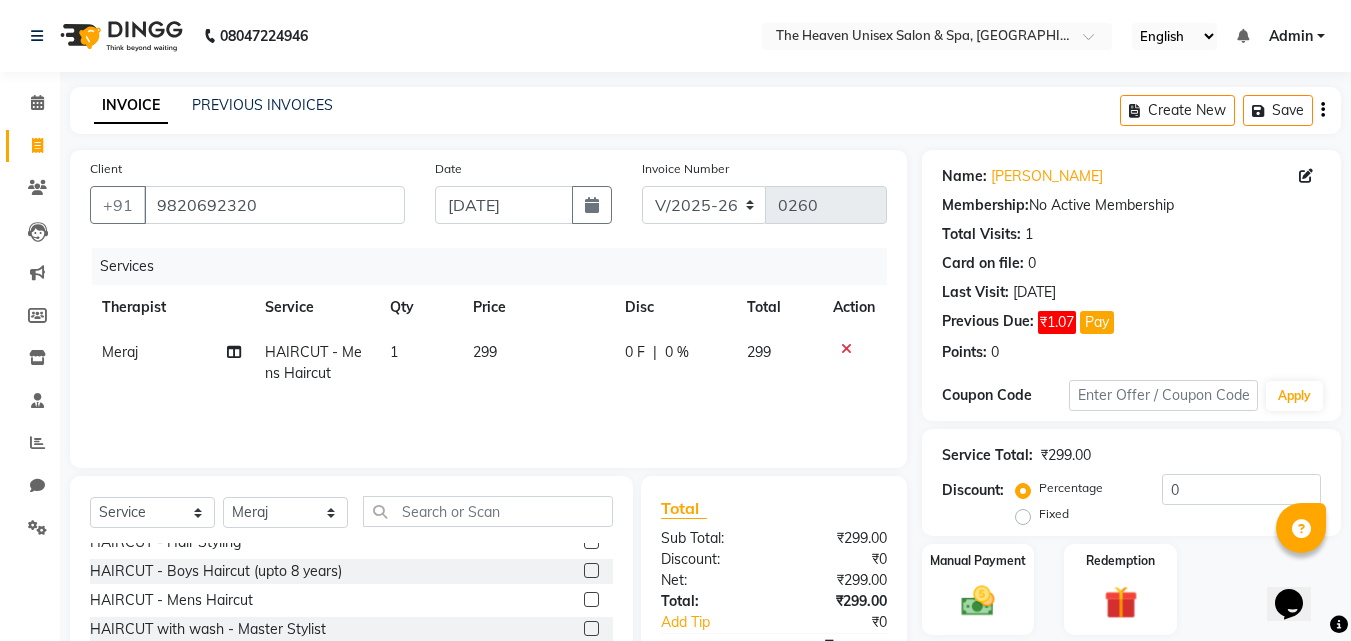 click on "0 %" 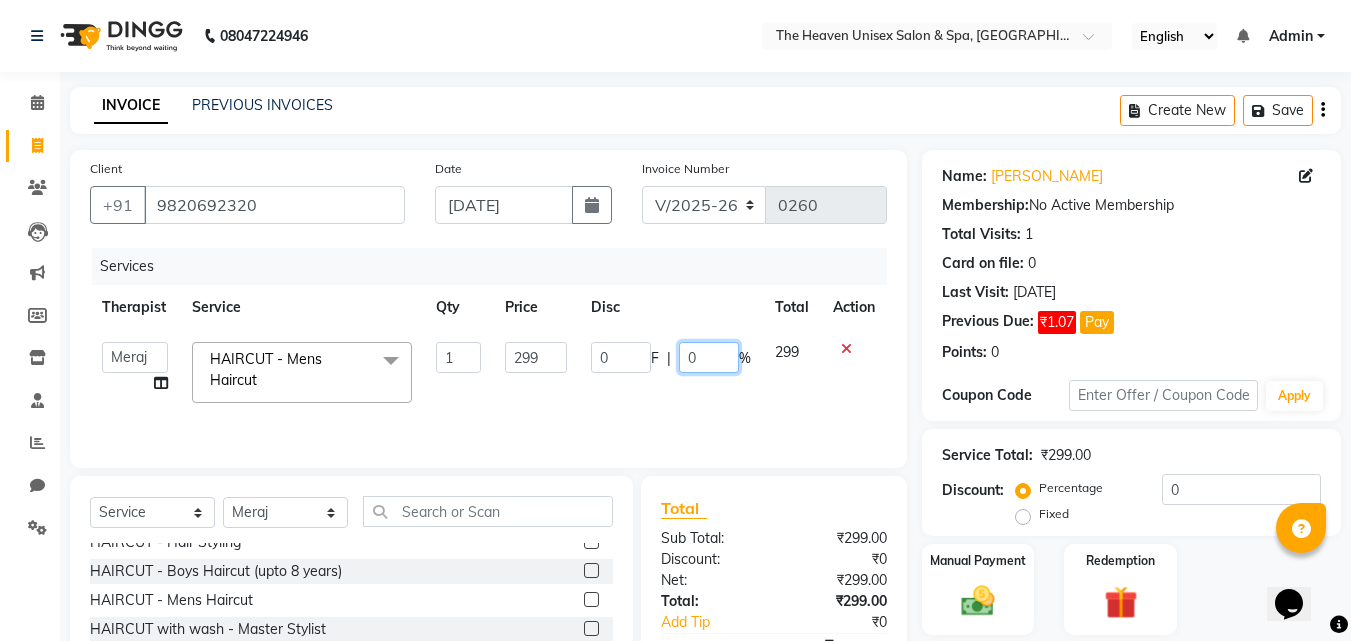 click on "0" 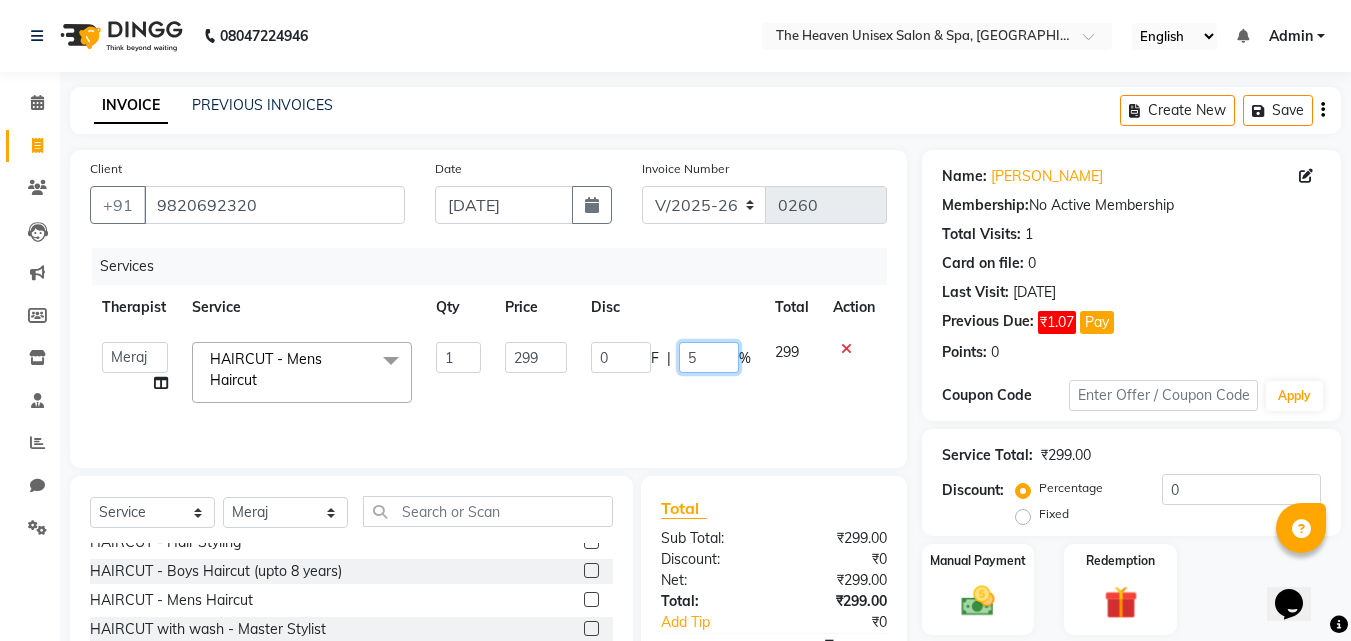 type on "50" 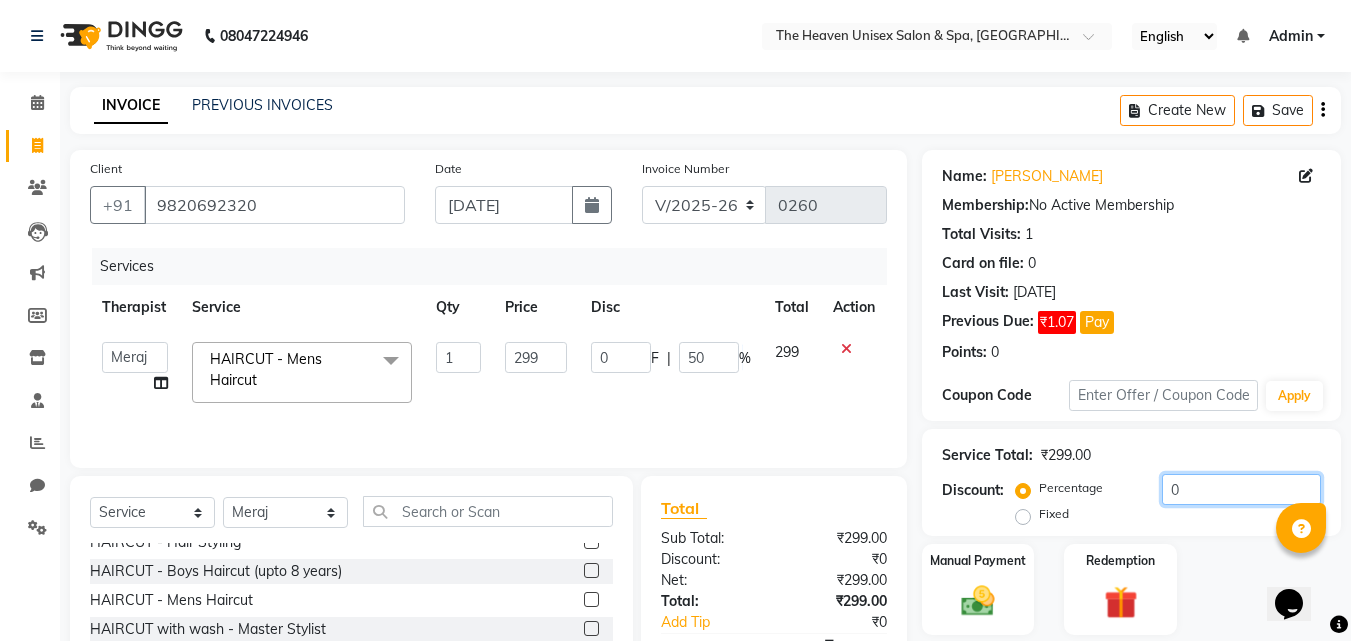 click on "0" 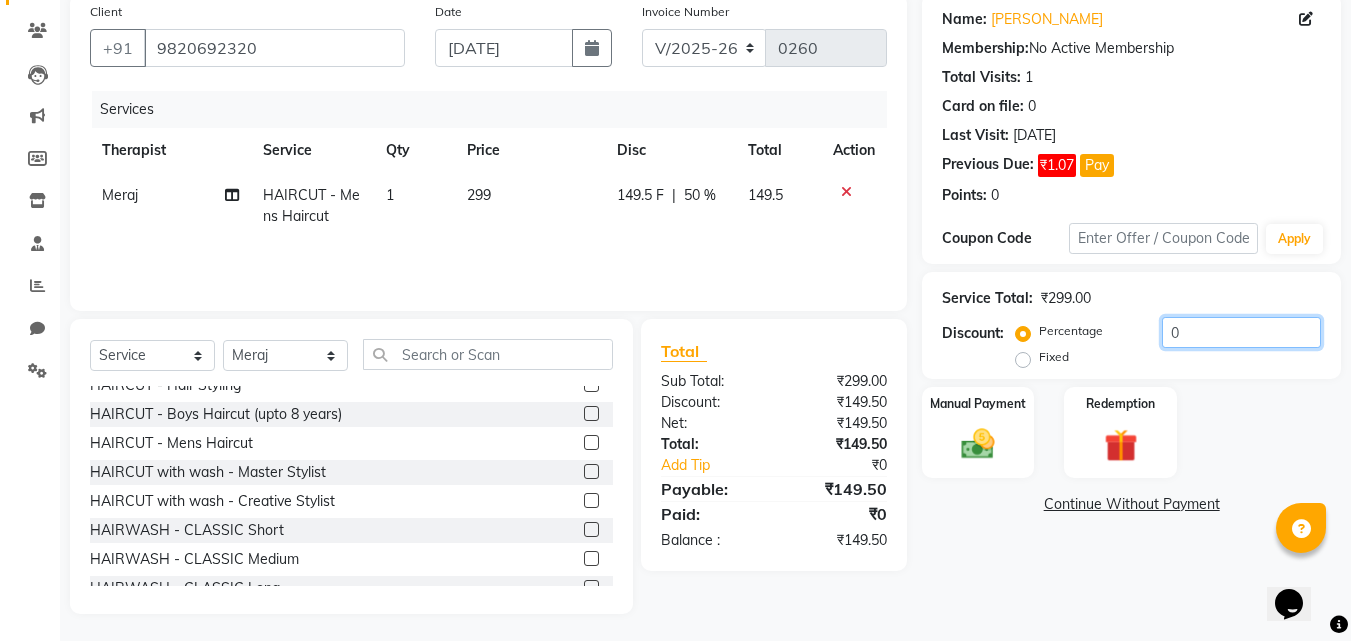 scroll, scrollTop: 160, scrollLeft: 0, axis: vertical 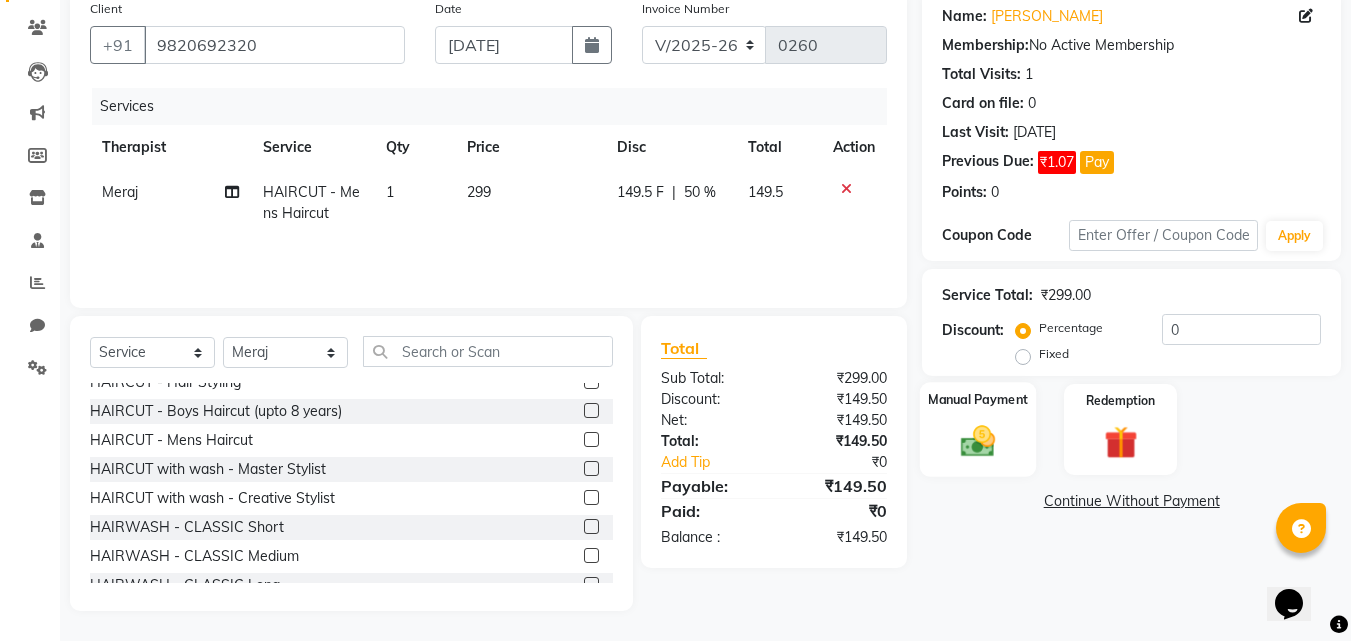 click 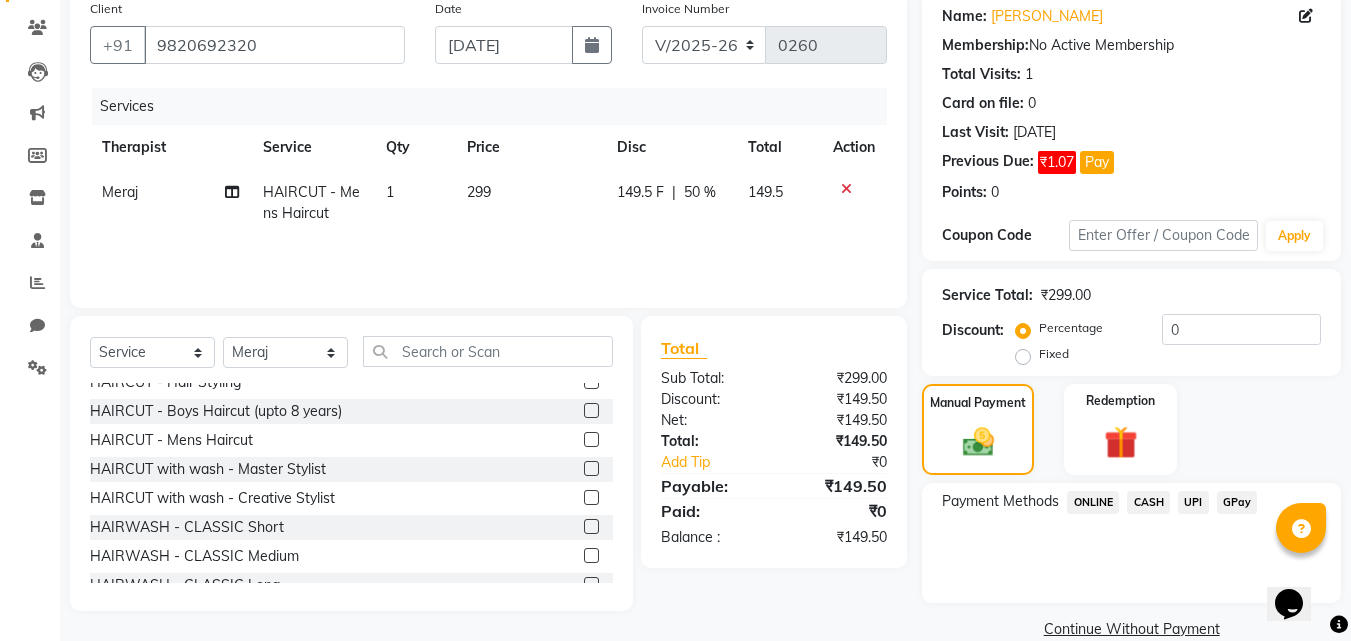 click on "UPI" 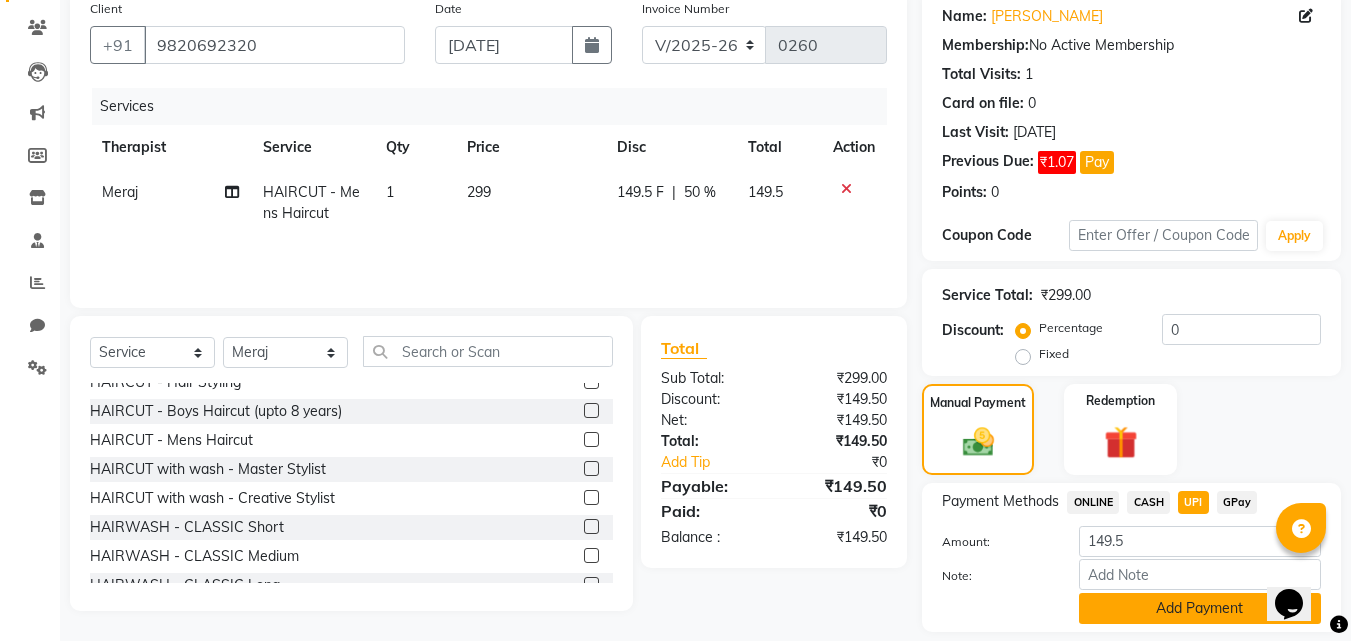 click on "Add Payment" 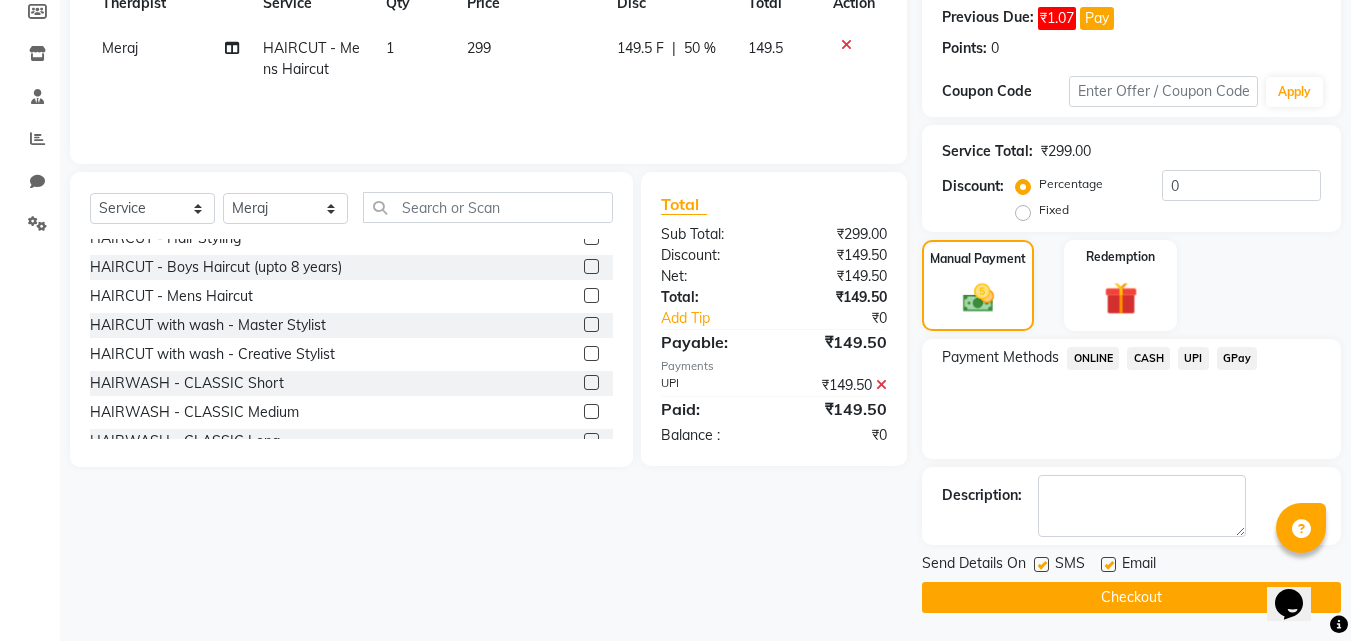 scroll, scrollTop: 306, scrollLeft: 0, axis: vertical 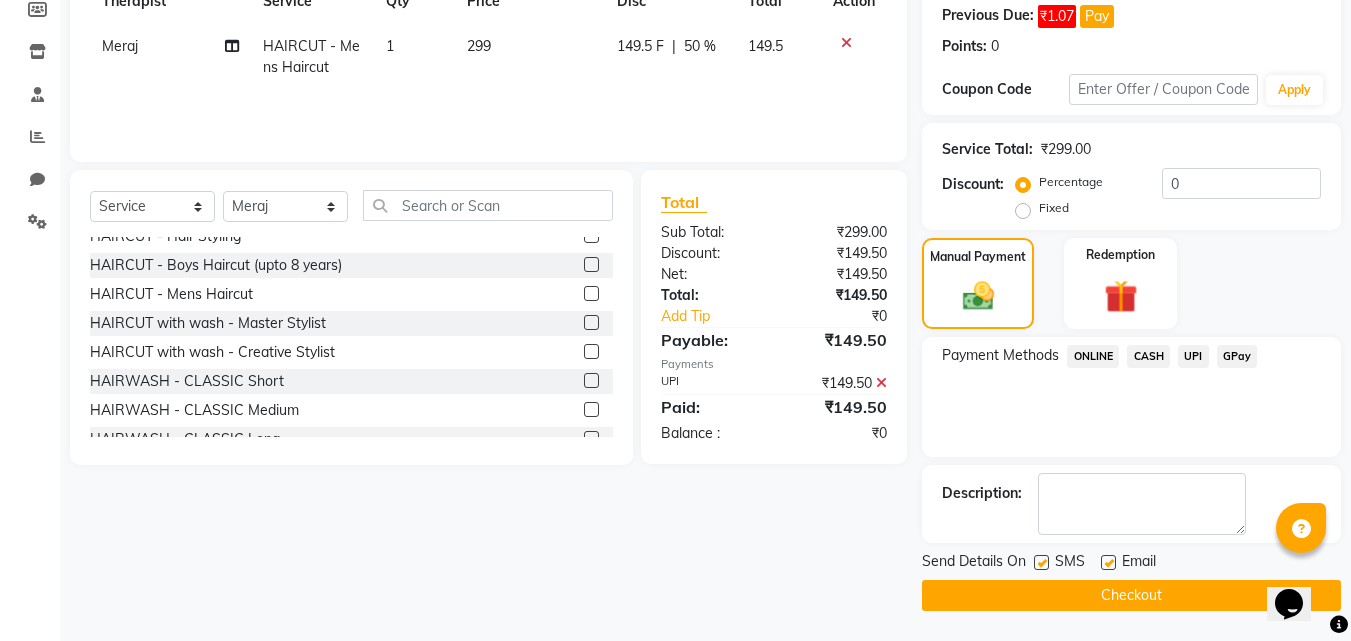 click on "Checkout" 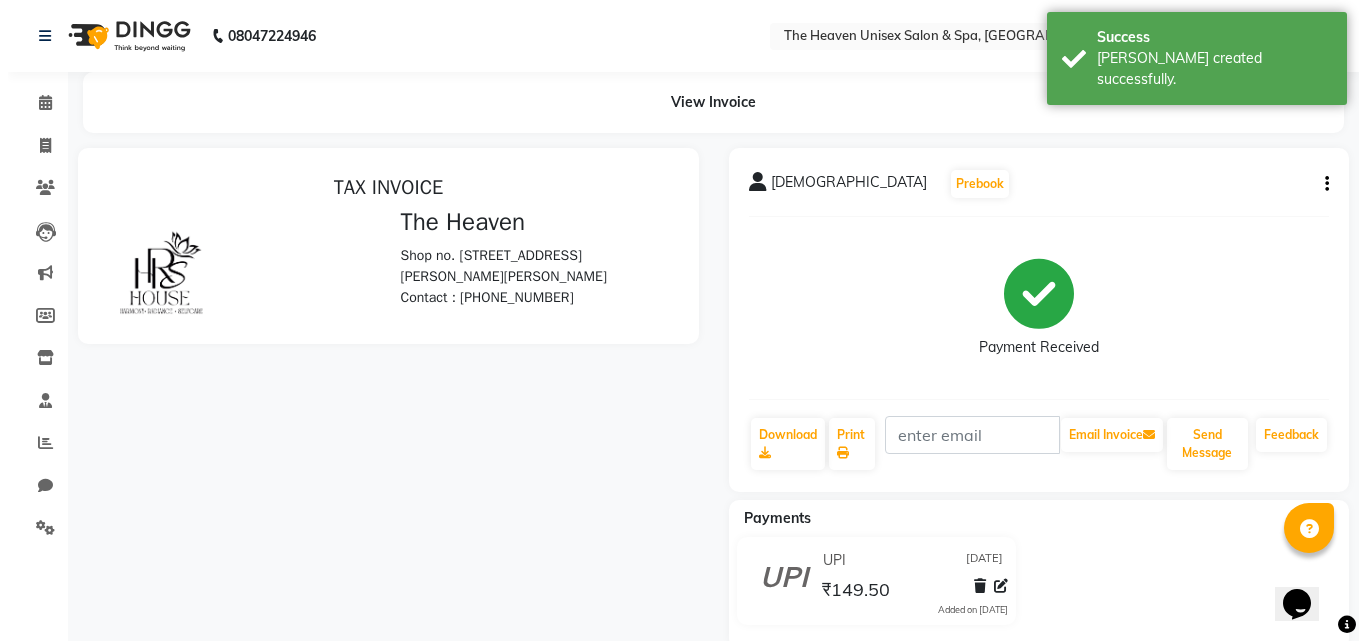 scroll, scrollTop: 0, scrollLeft: 0, axis: both 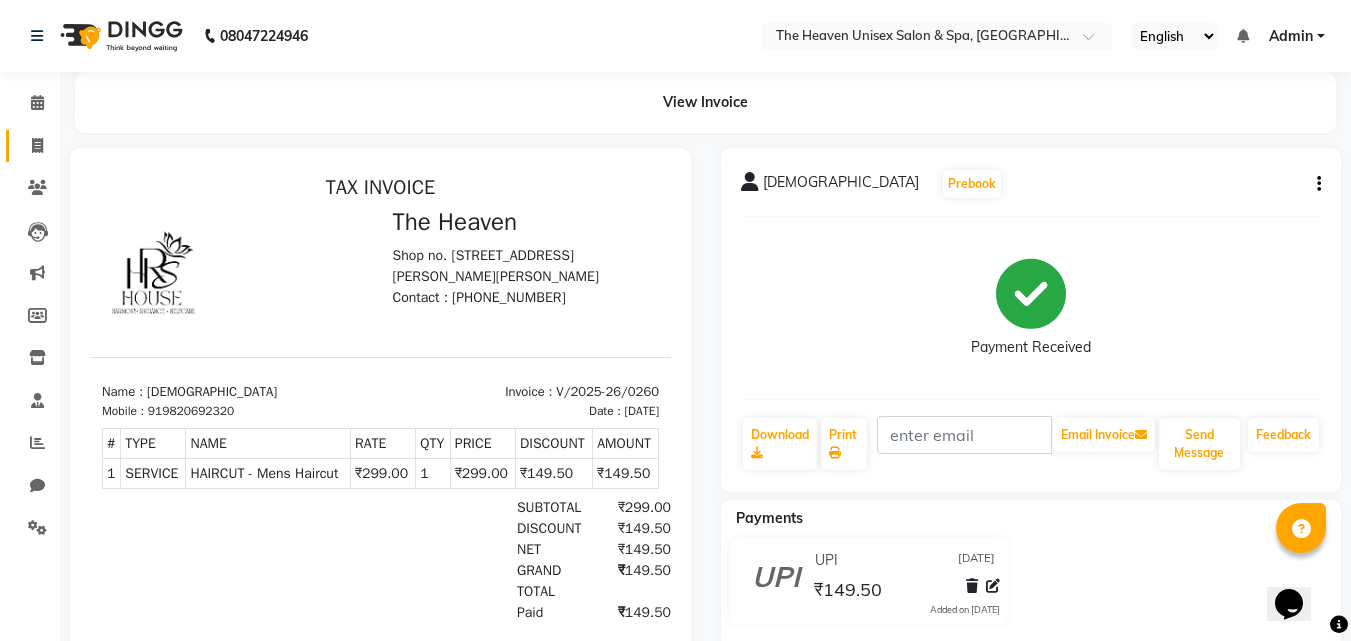 click on "Invoice" 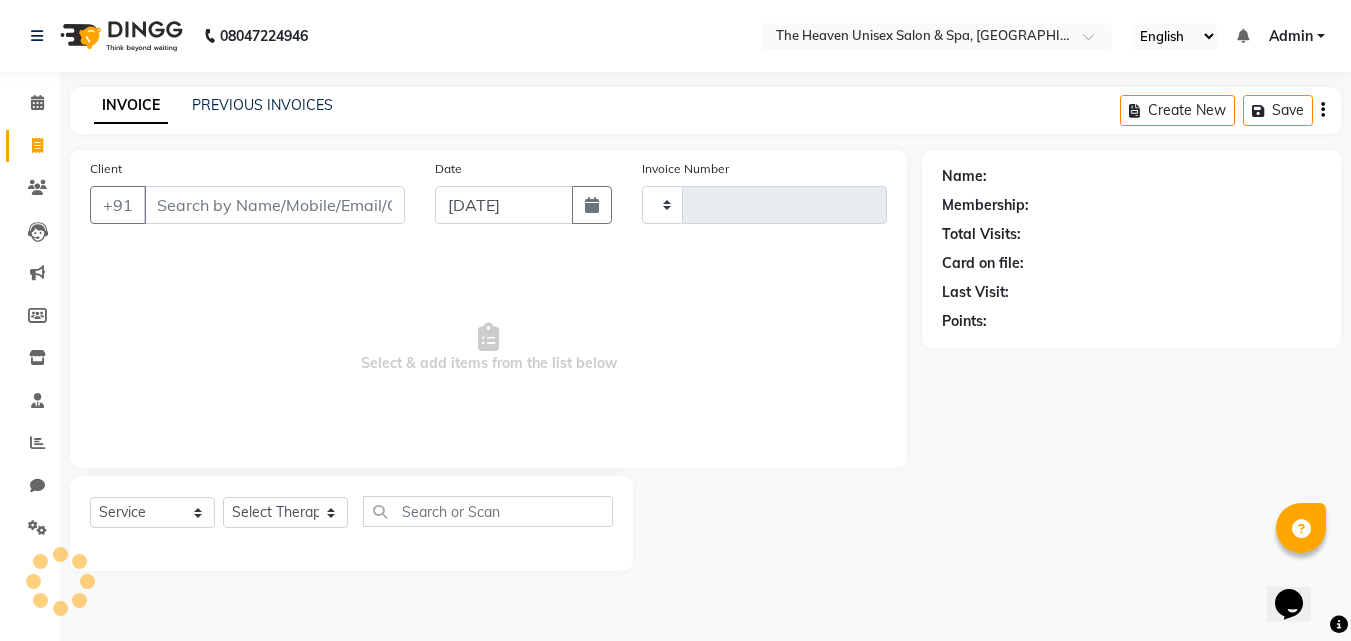 type on "0261" 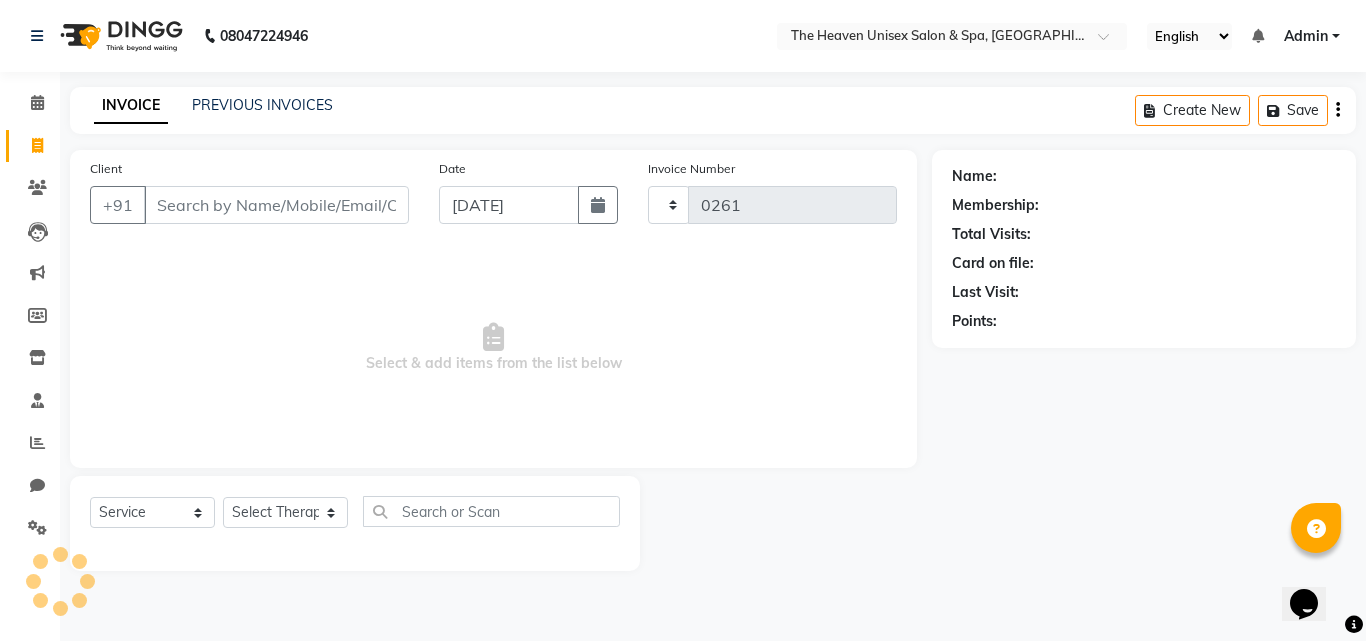 select on "8417" 